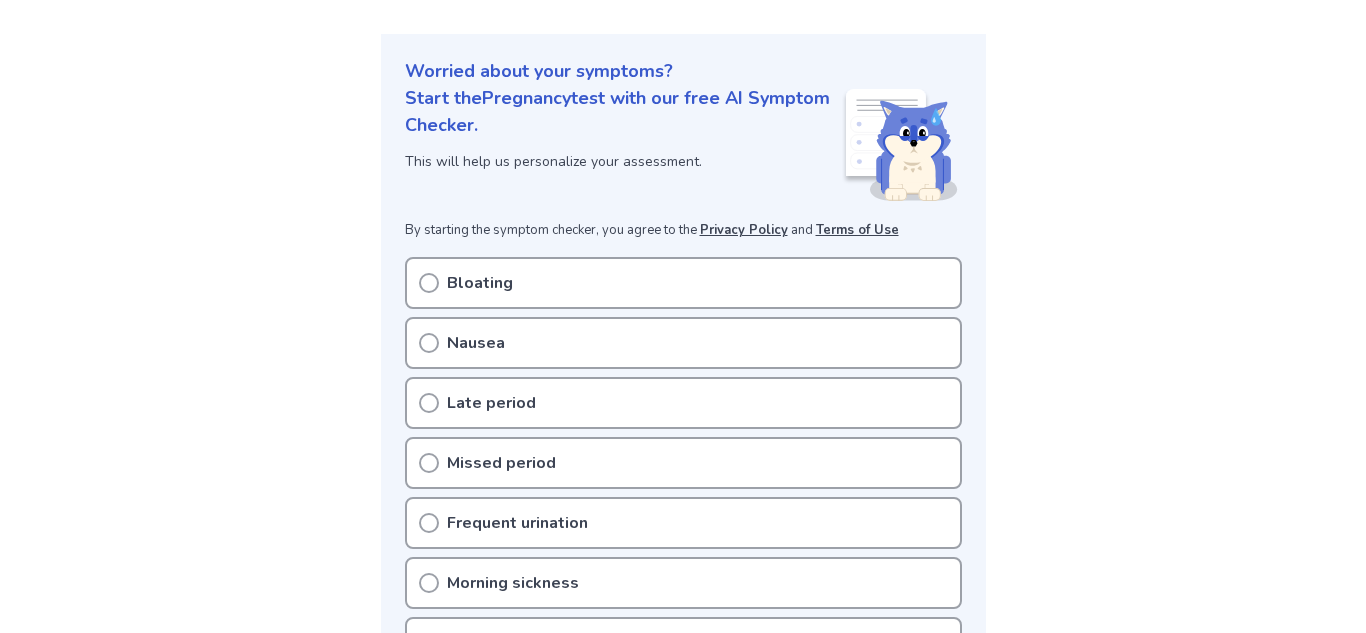 scroll, scrollTop: 0, scrollLeft: 0, axis: both 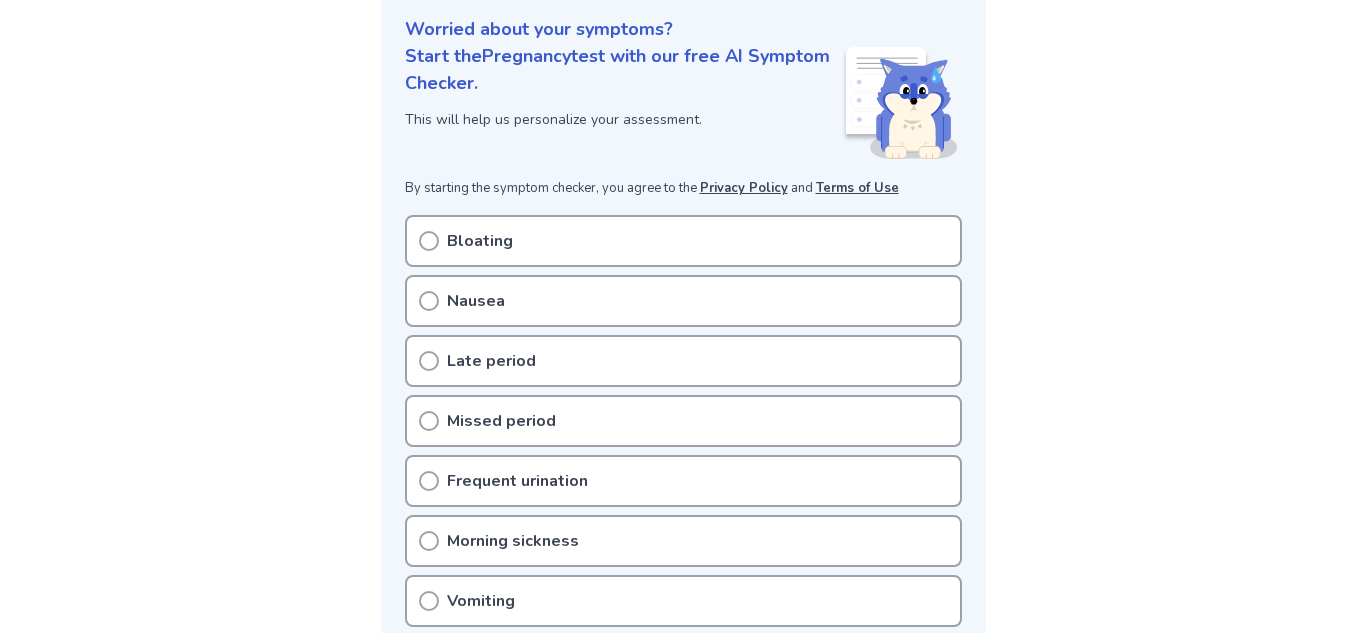 click on "Late period" at bounding box center [683, 361] 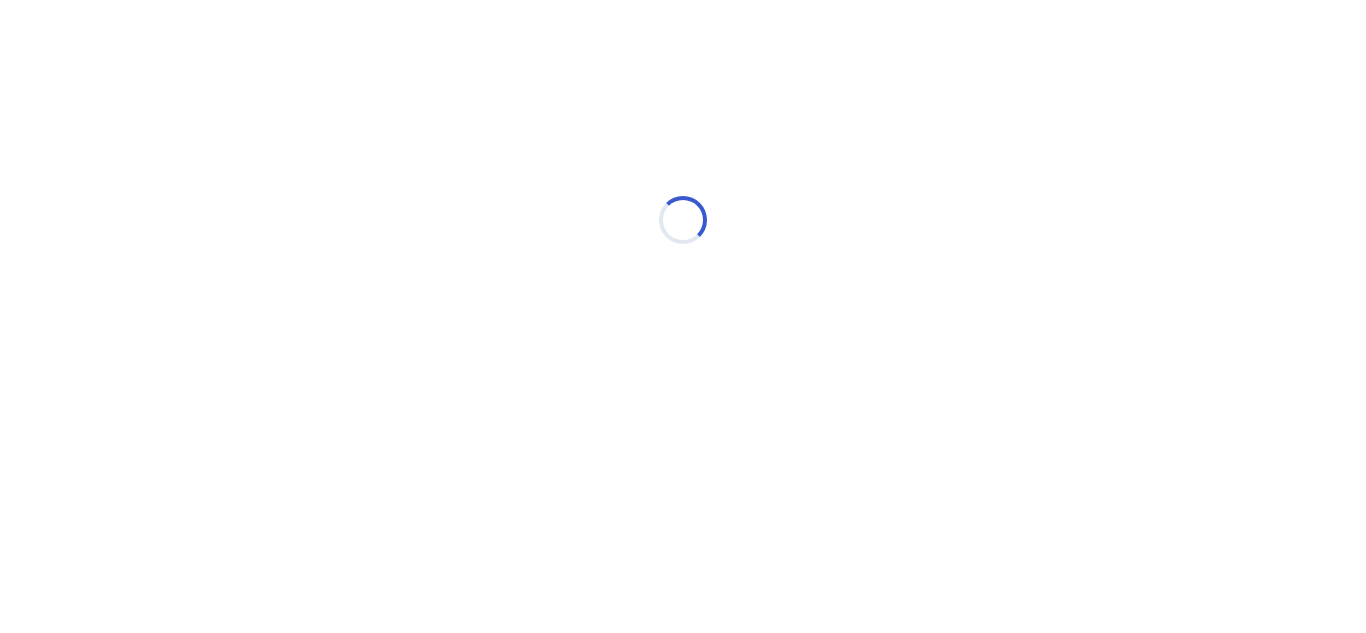 scroll, scrollTop: 0, scrollLeft: 0, axis: both 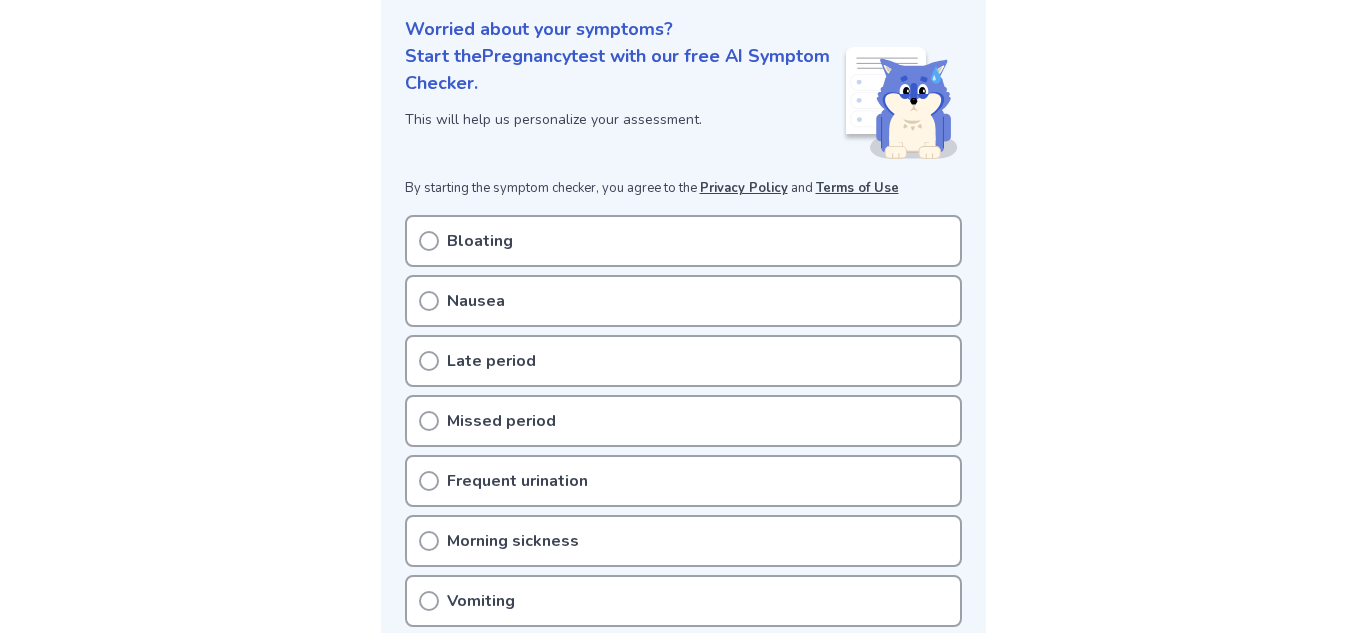 click on "Late period" at bounding box center [683, 361] 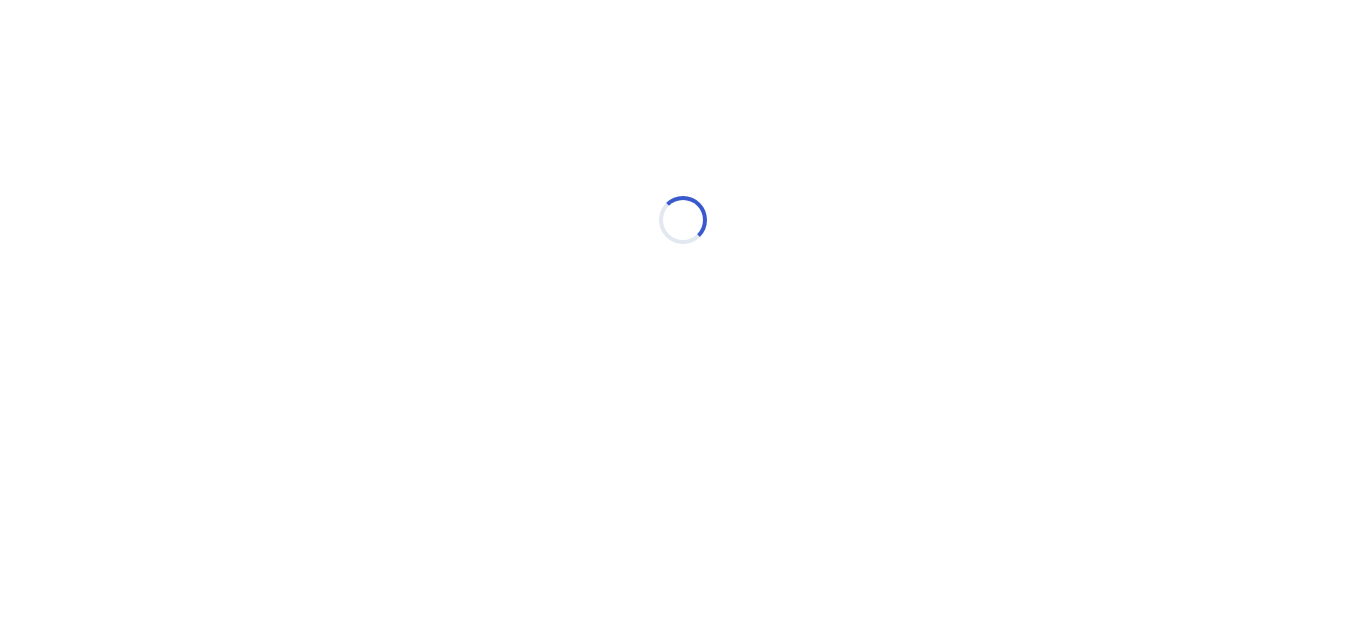 scroll, scrollTop: 0, scrollLeft: 0, axis: both 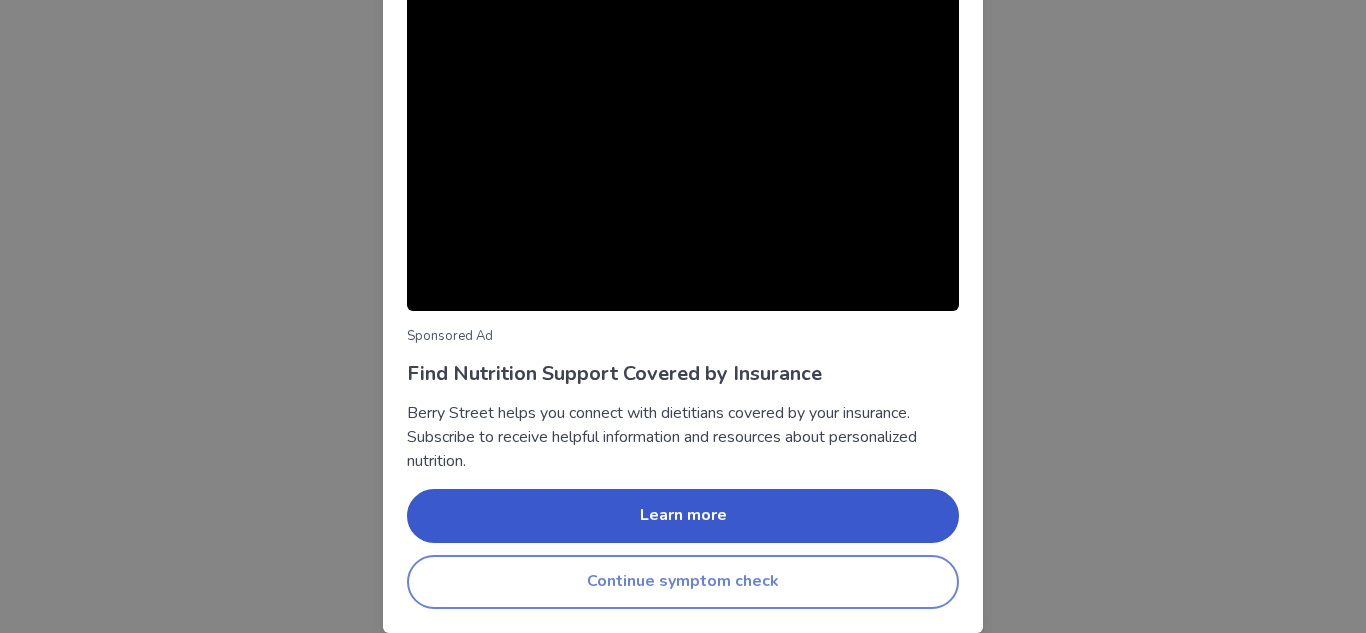 click on "Continue symptom check" at bounding box center (683, 582) 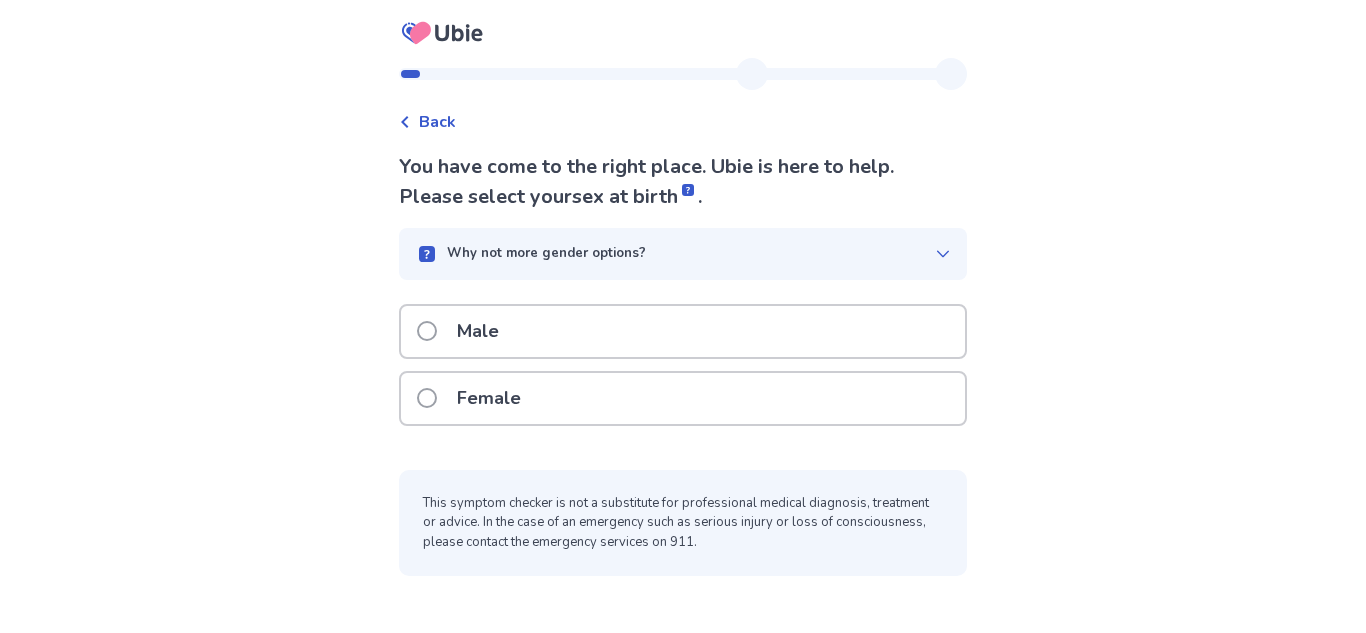 click on "Female" at bounding box center (683, 398) 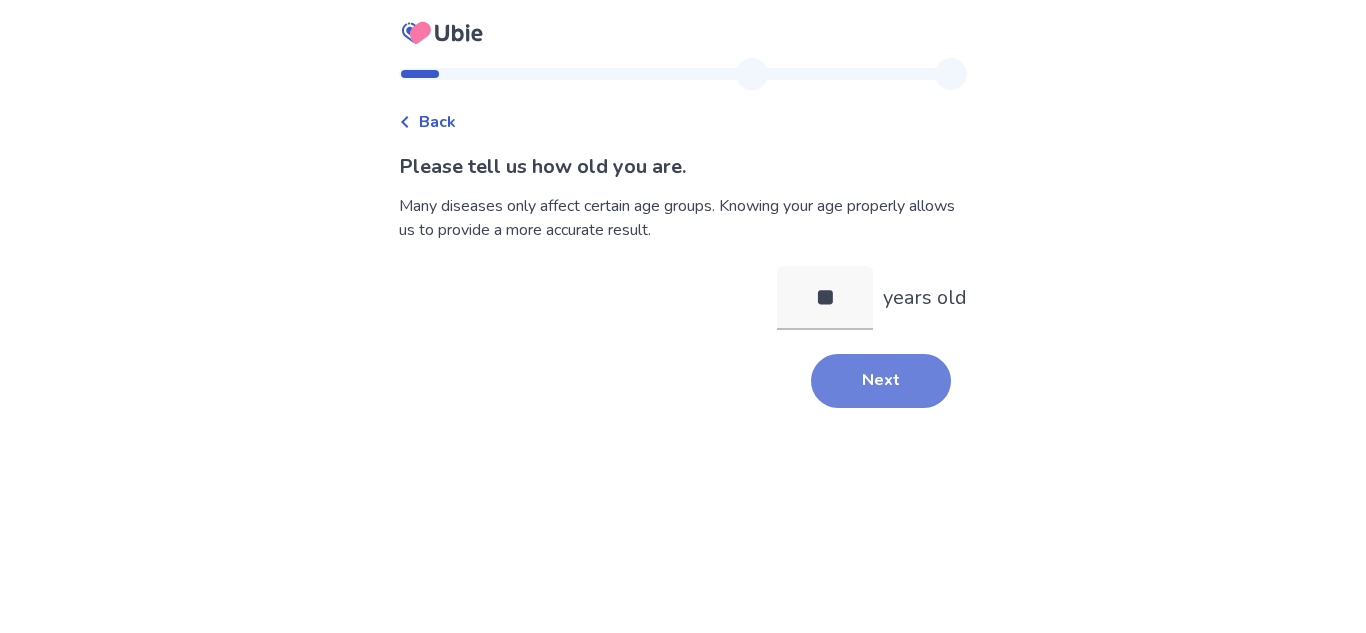 click on "Next" at bounding box center (881, 381) 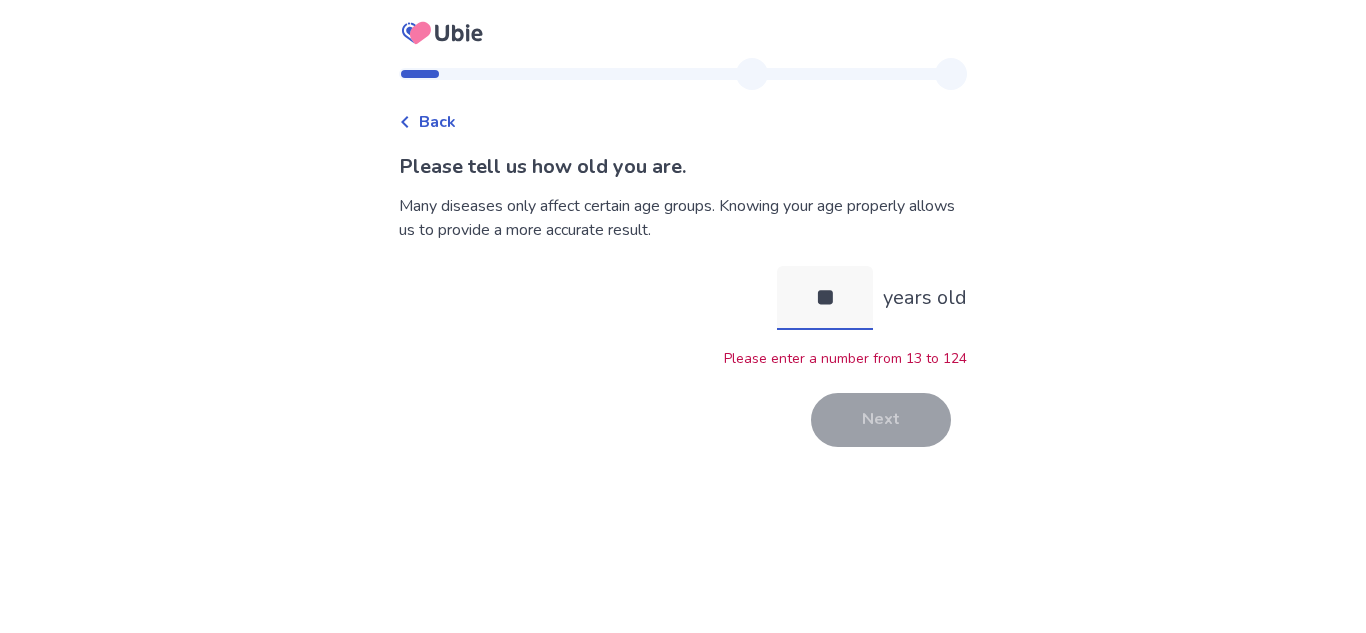 click on "**" at bounding box center (825, 298) 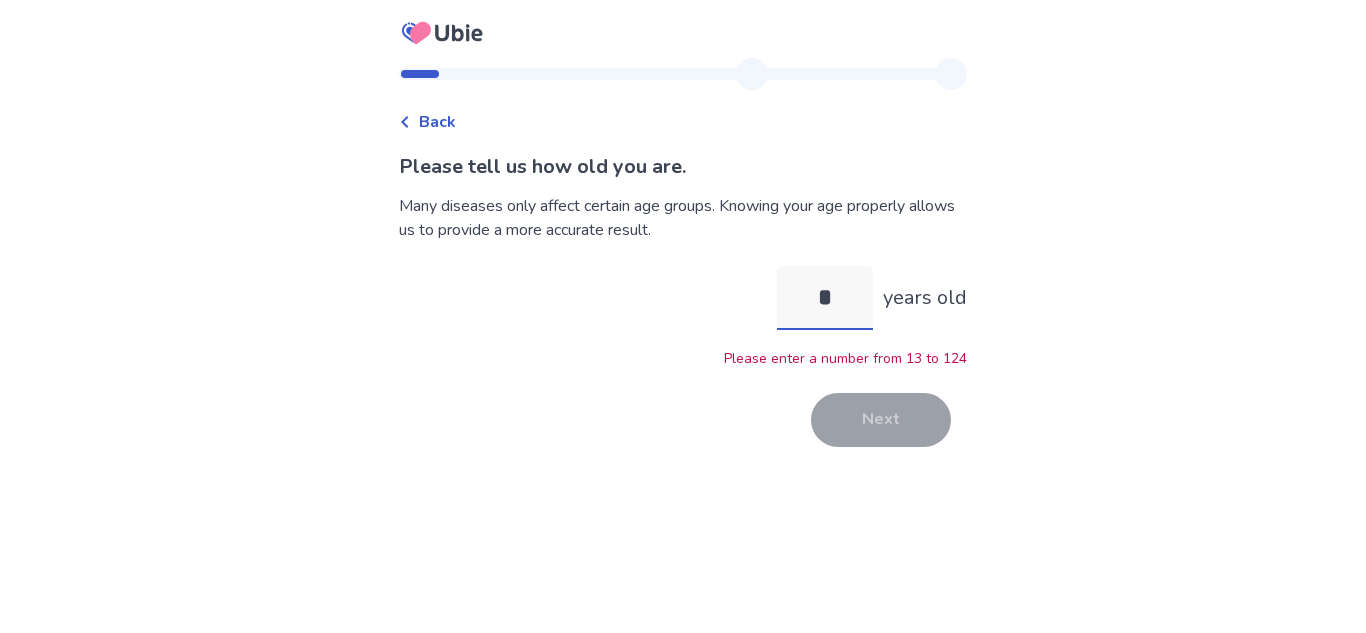 type on "**" 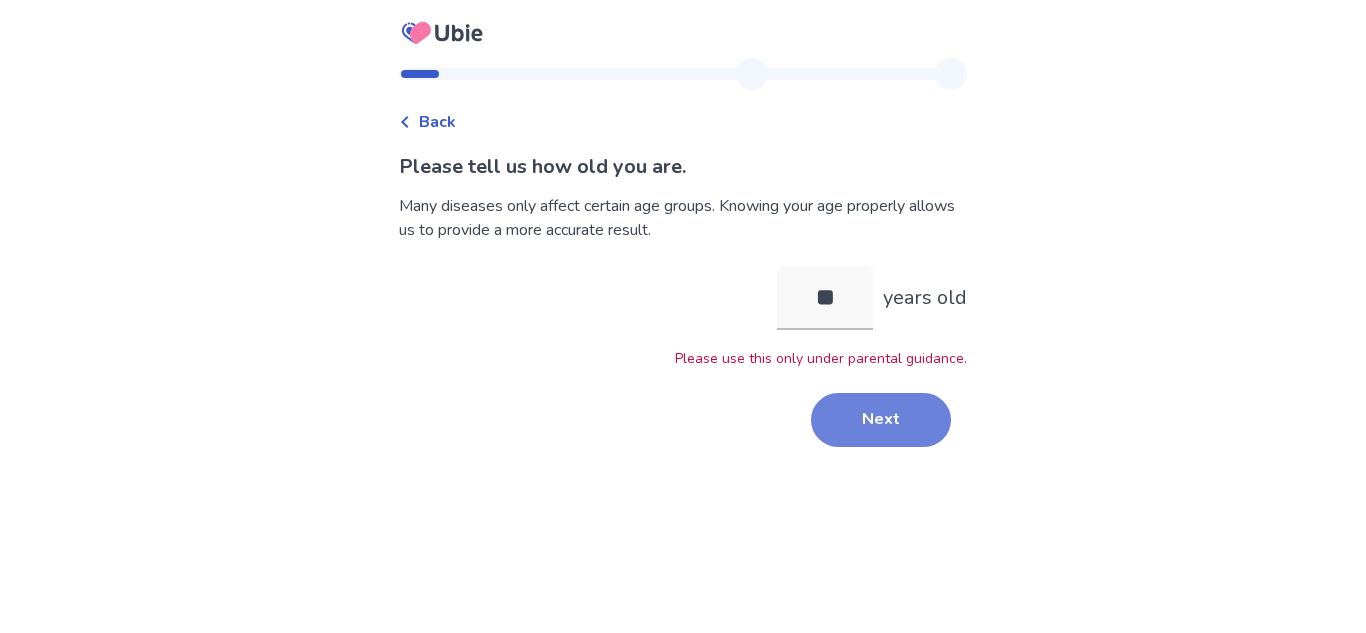 click on "Next" at bounding box center [881, 420] 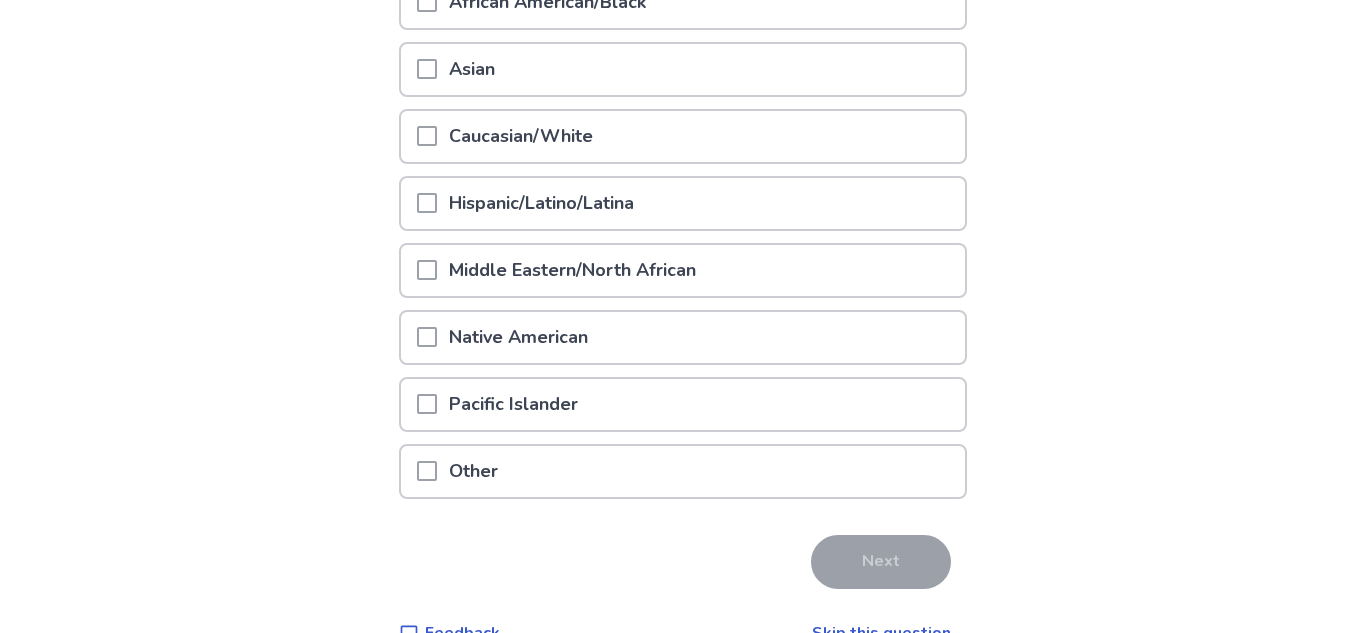 scroll, scrollTop: 342, scrollLeft: 0, axis: vertical 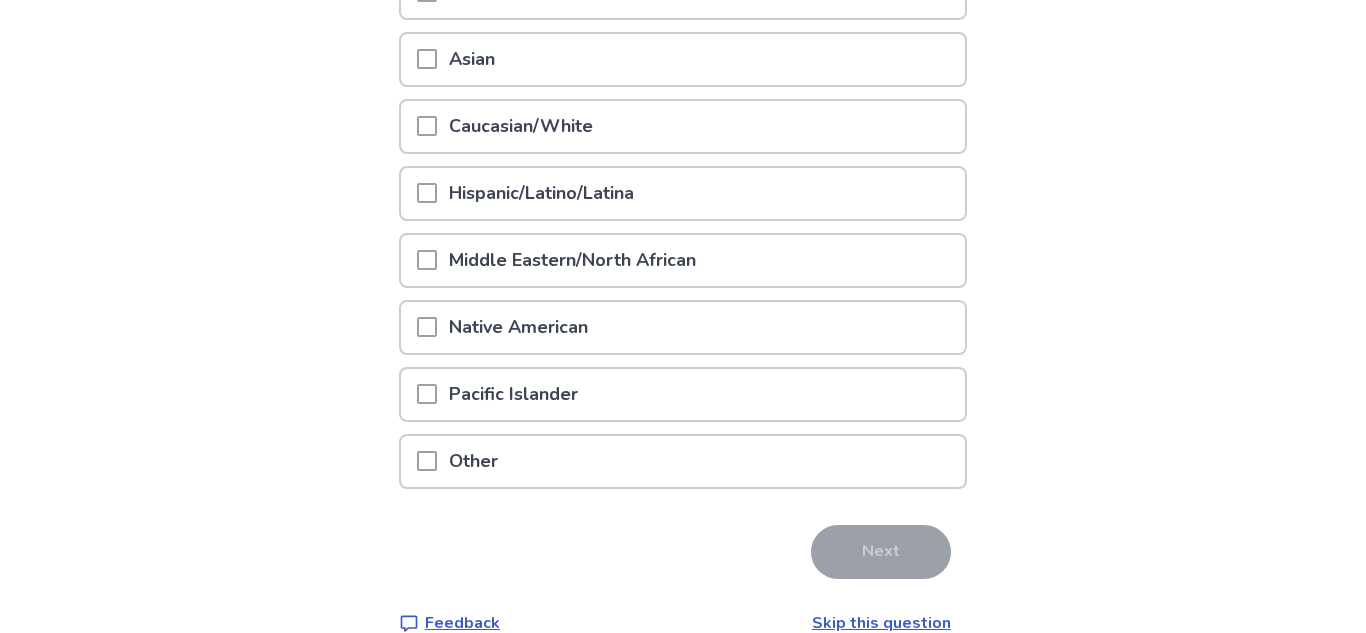 click on "Other" at bounding box center (683, 461) 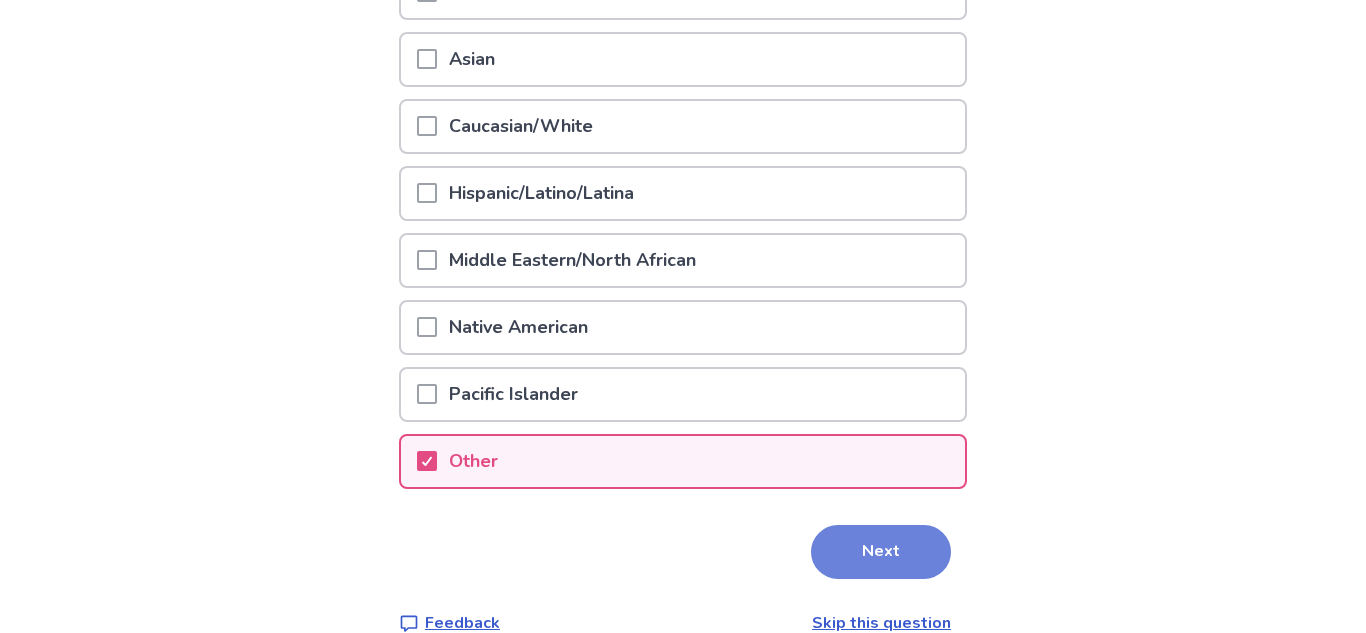 click on "Next" at bounding box center (881, 552) 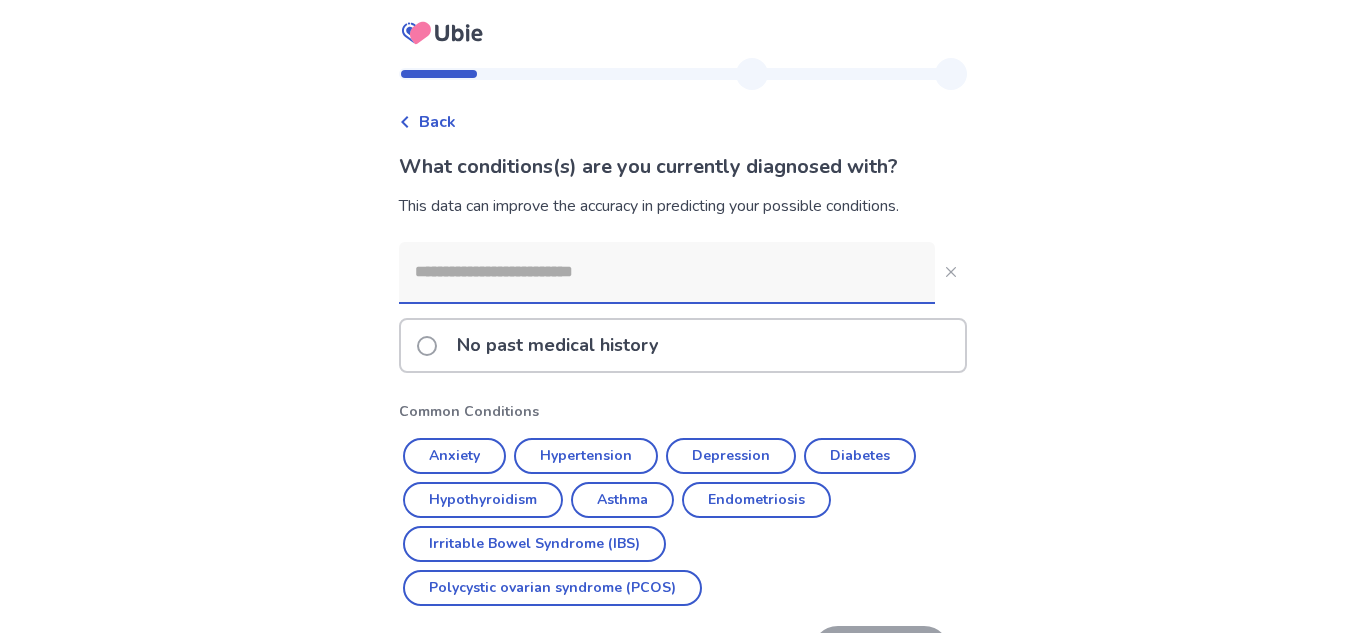 click on "No past medical history" at bounding box center (557, 345) 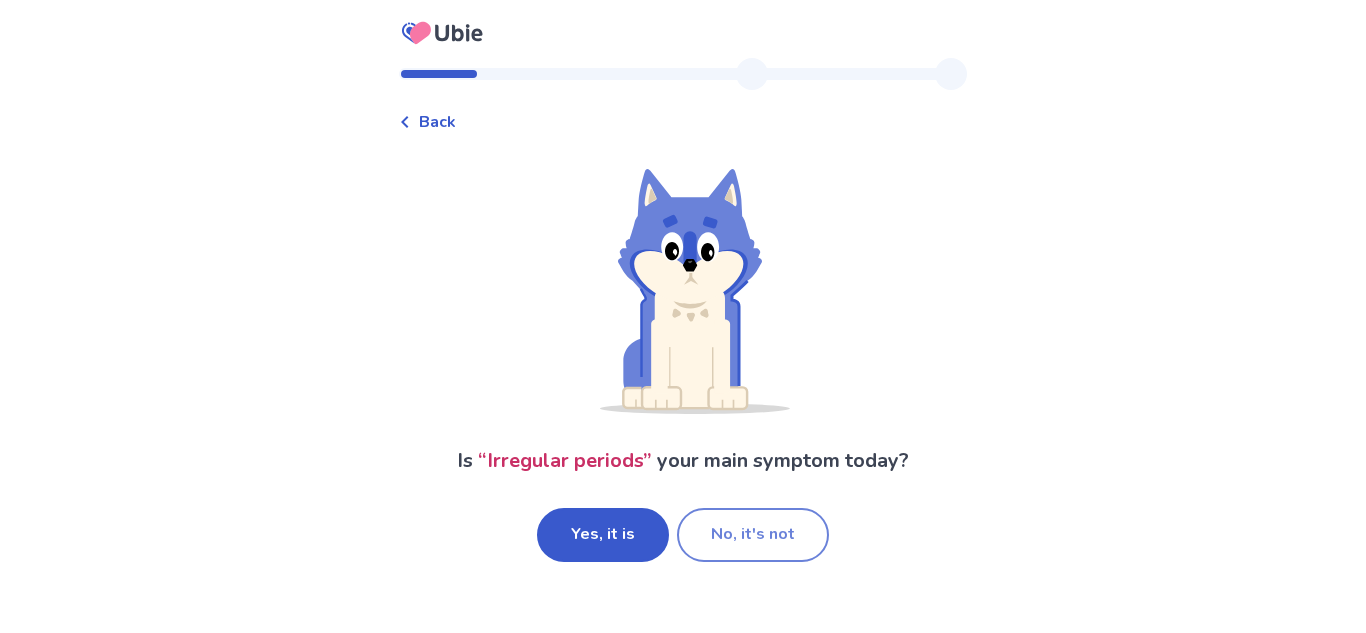 click on "No, it's not" at bounding box center [753, 535] 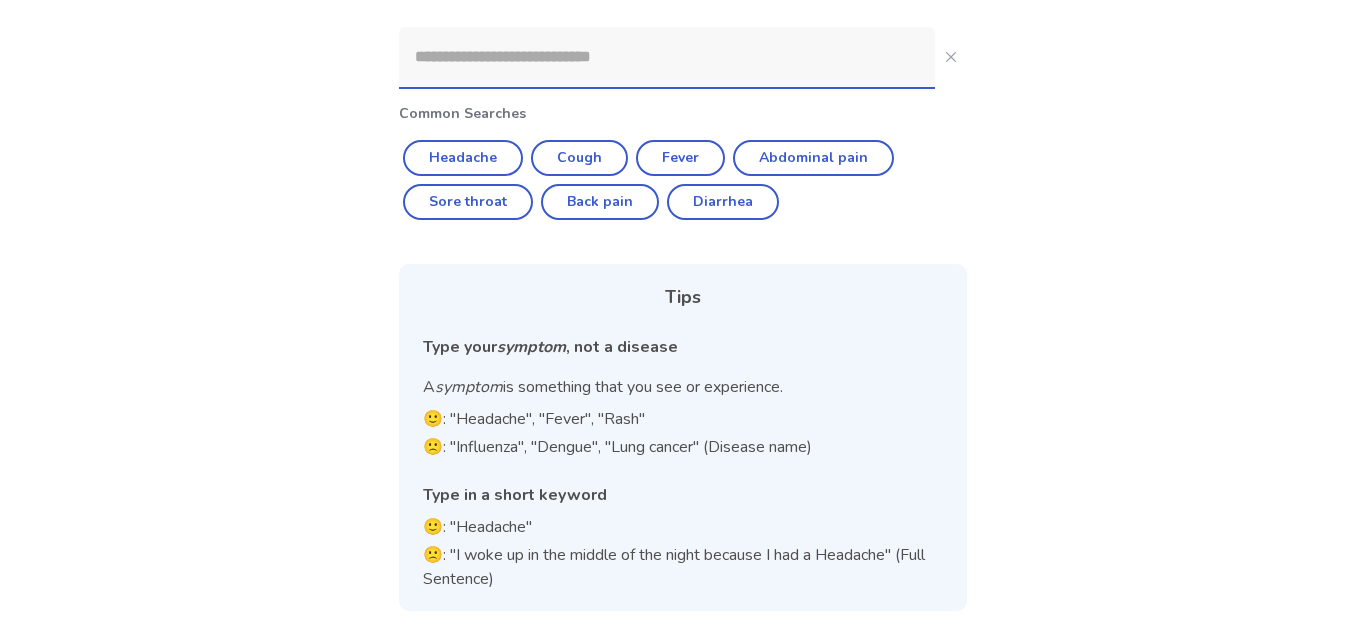 scroll, scrollTop: 241, scrollLeft: 0, axis: vertical 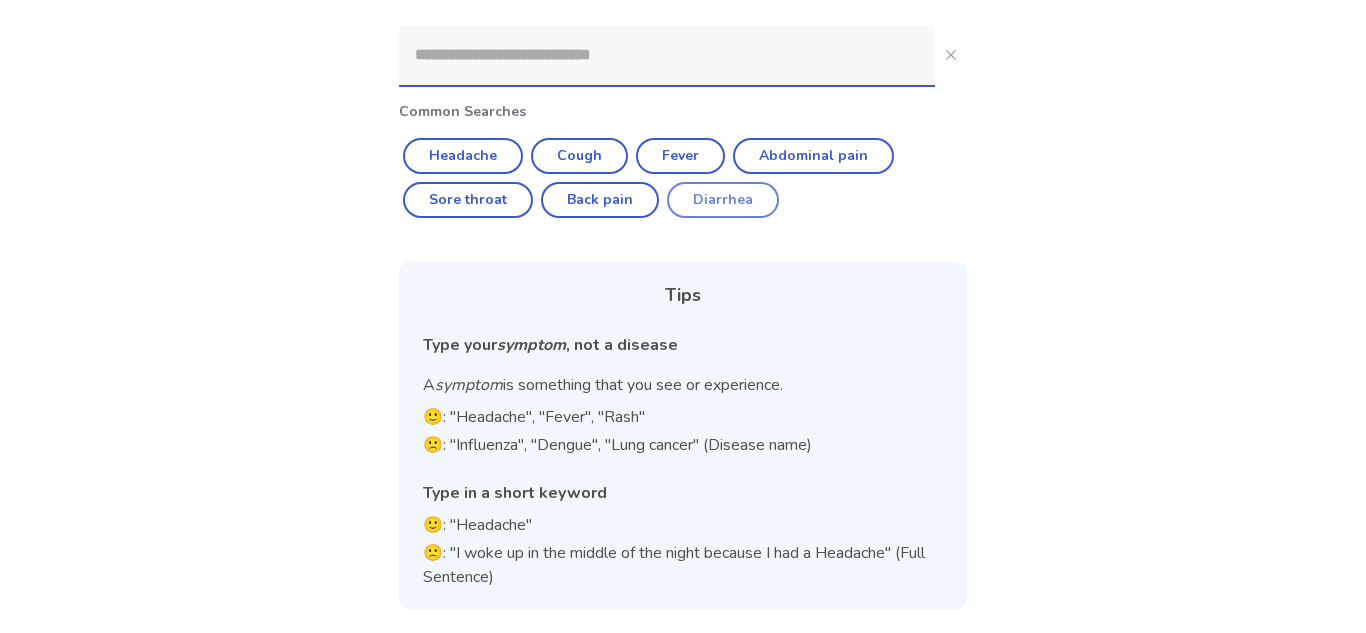 click on "Diarrhea" 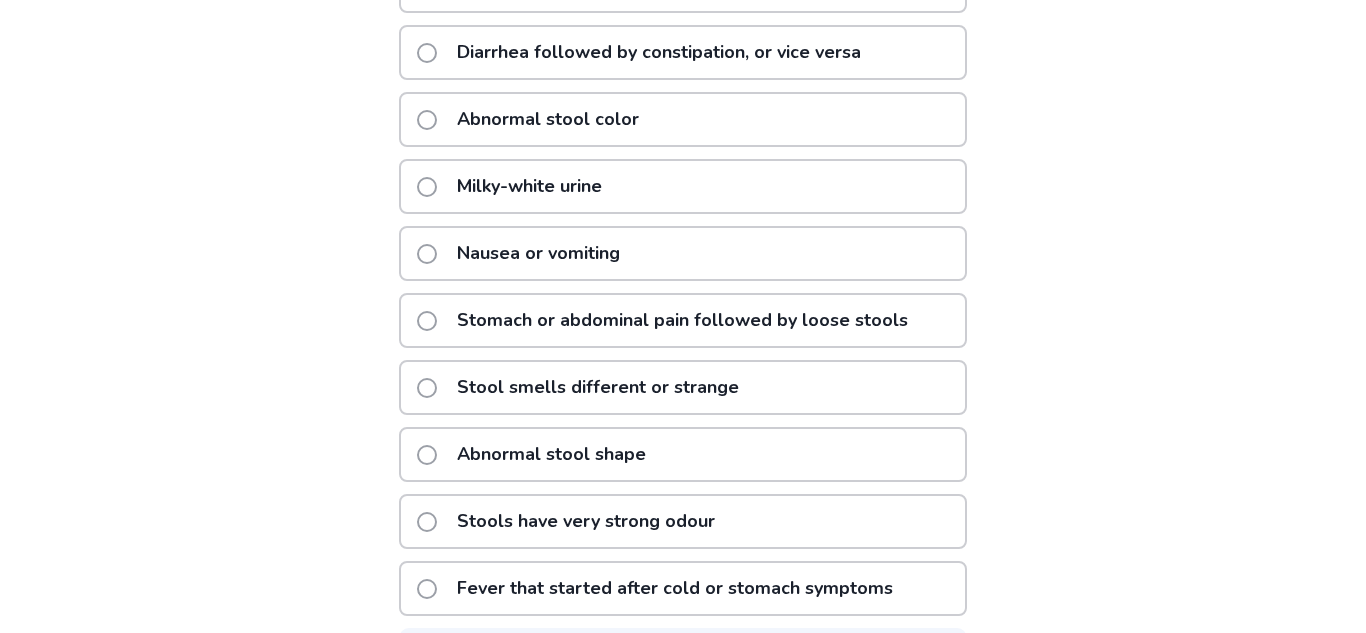 scroll, scrollTop: 501, scrollLeft: 0, axis: vertical 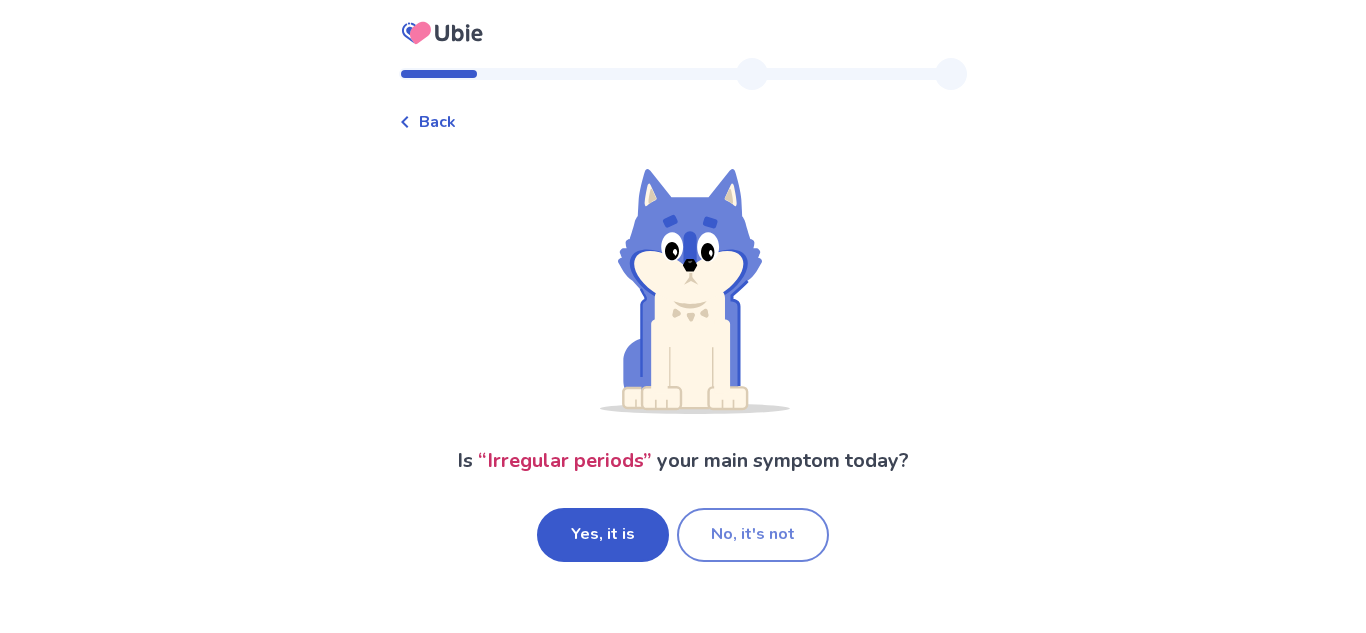 click on "No, it's not" at bounding box center [753, 535] 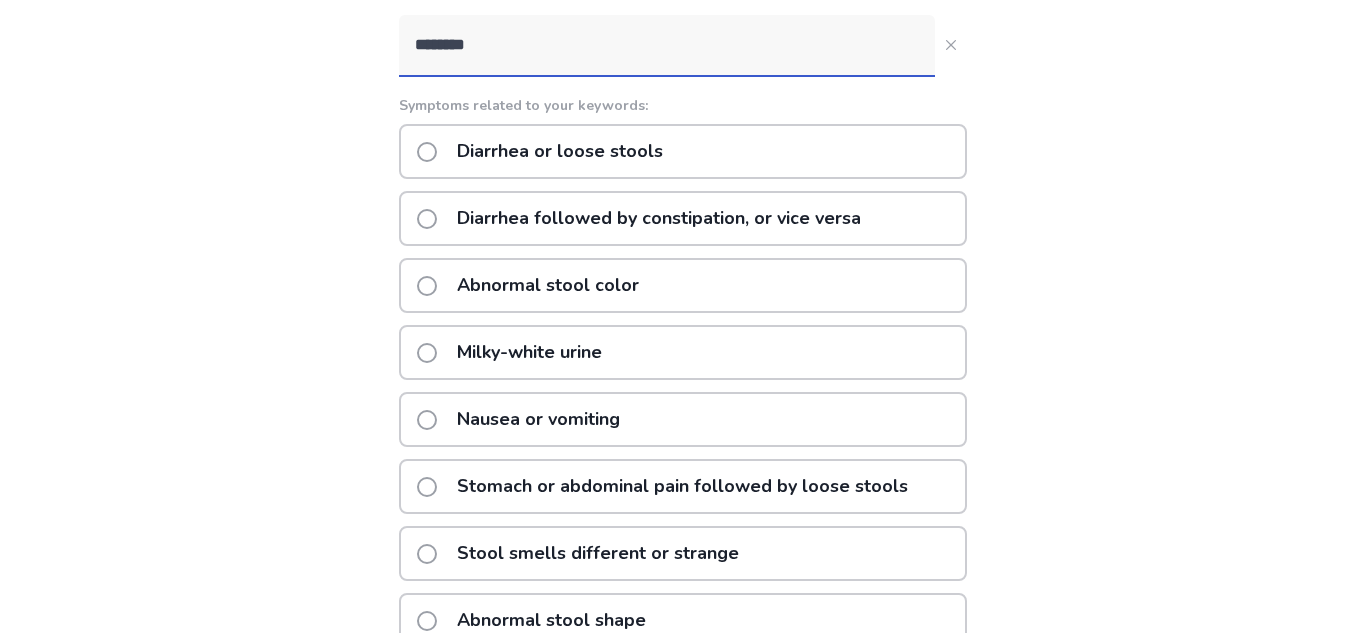 scroll, scrollTop: 0, scrollLeft: 0, axis: both 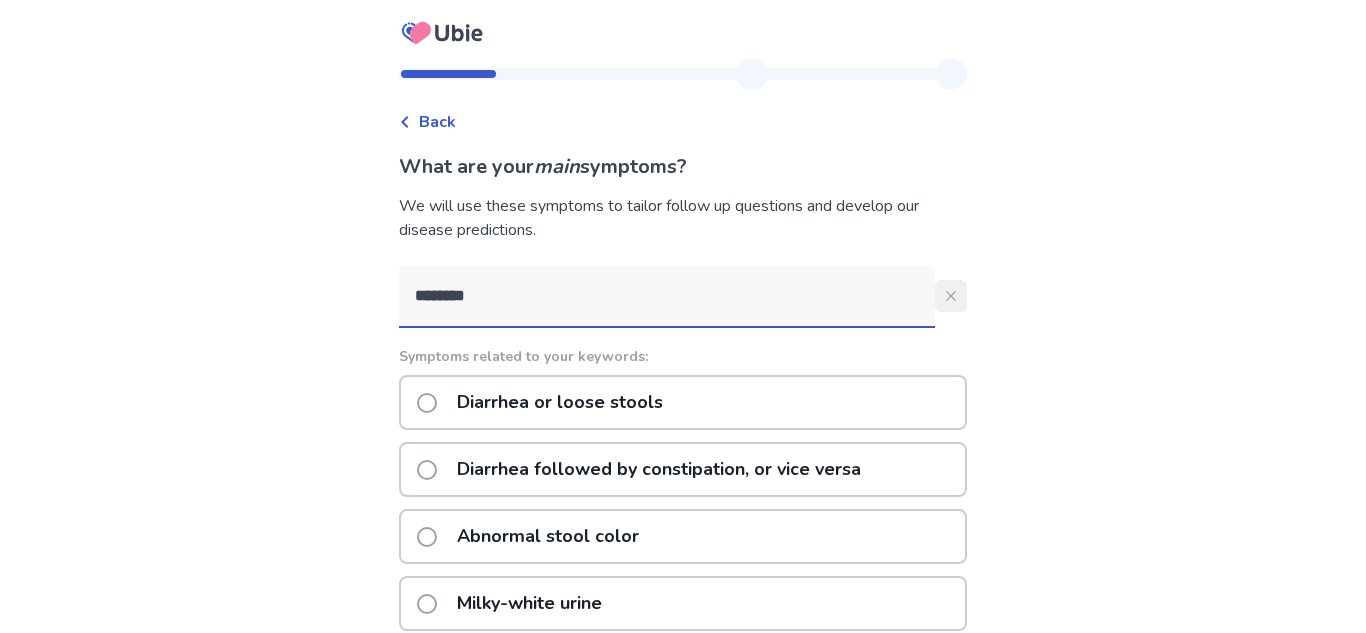 click on "********" 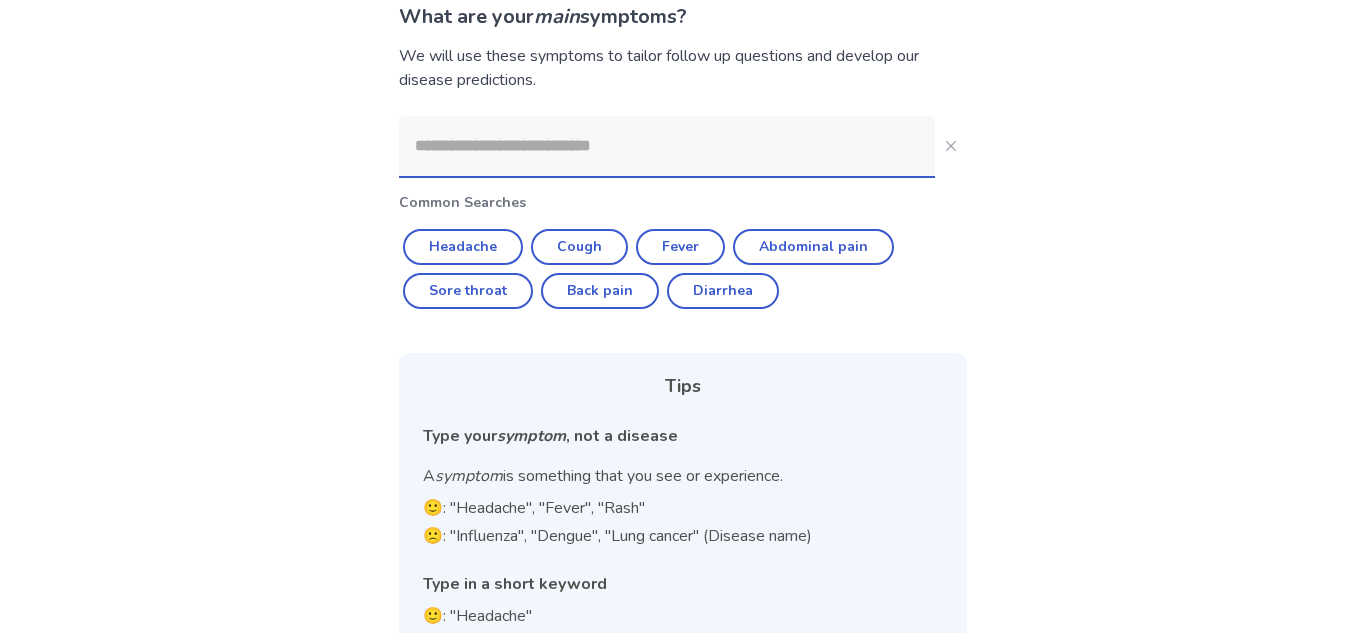 scroll, scrollTop: 147, scrollLeft: 0, axis: vertical 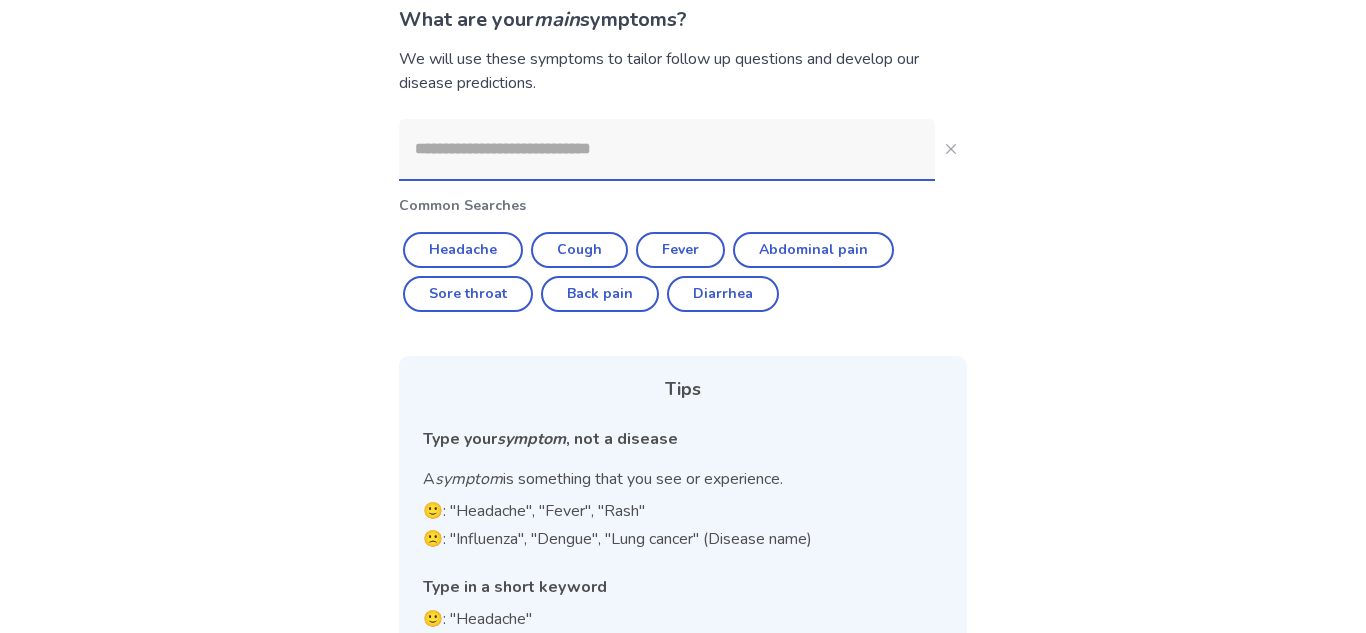 click 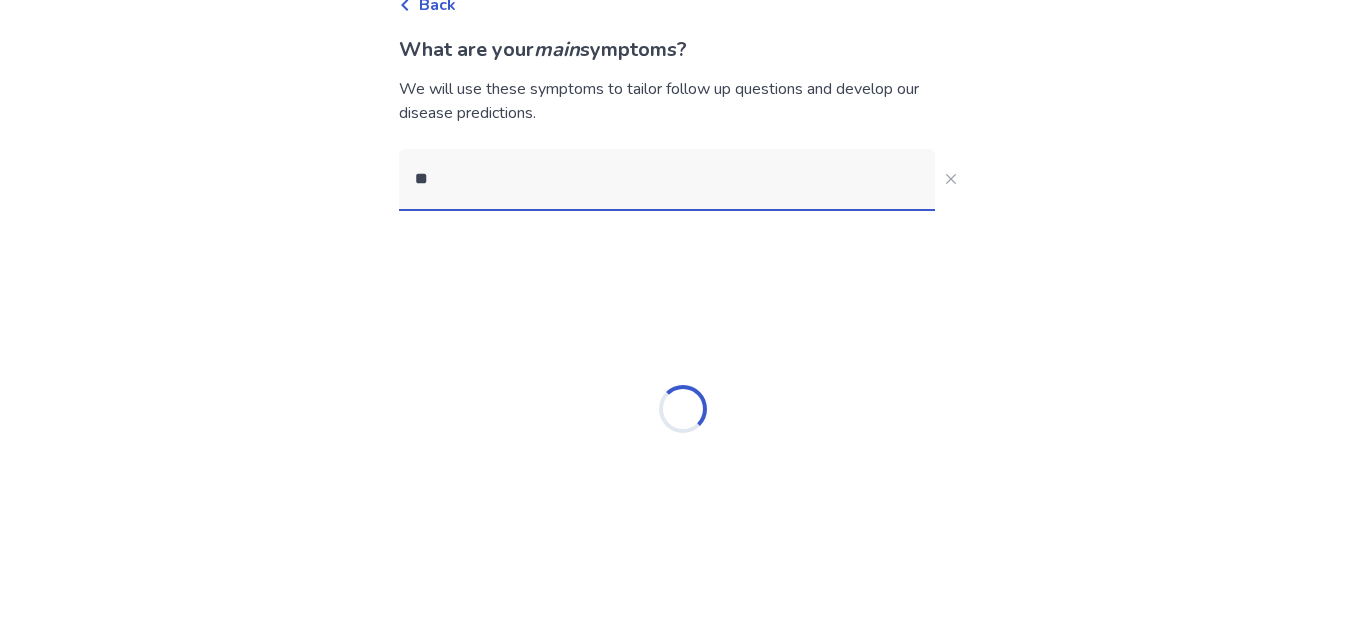 scroll, scrollTop: 0, scrollLeft: 0, axis: both 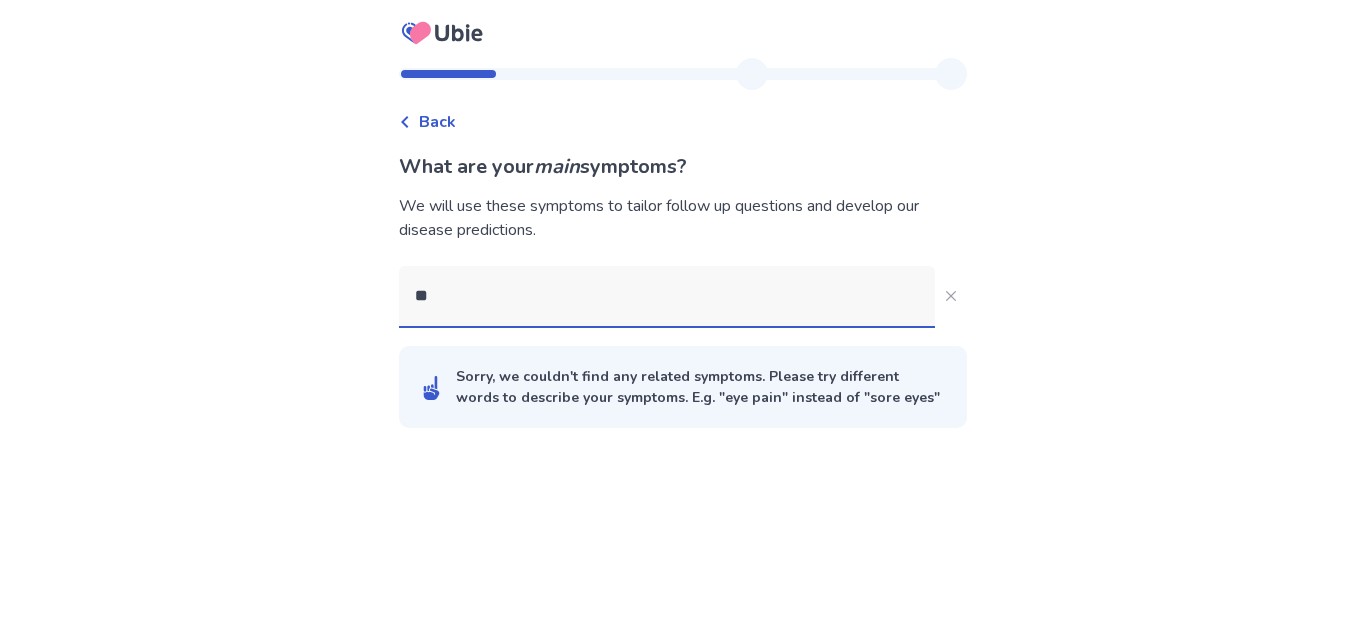 type on "*" 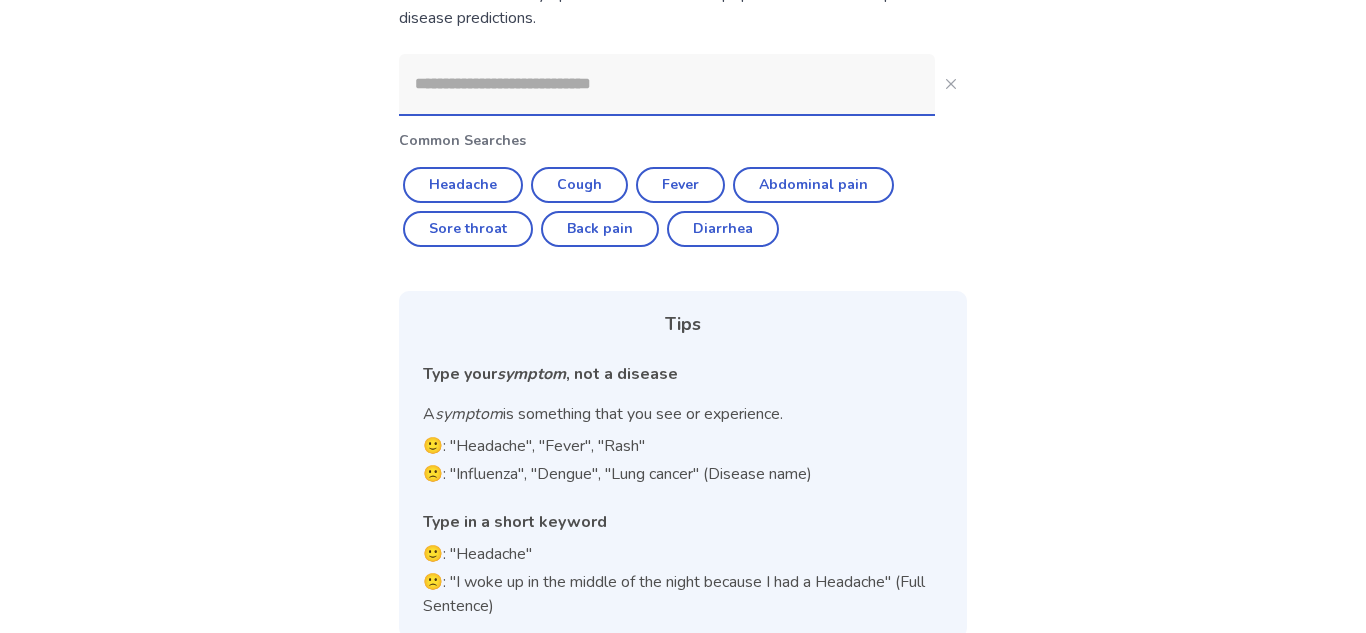 scroll, scrollTop: 241, scrollLeft: 0, axis: vertical 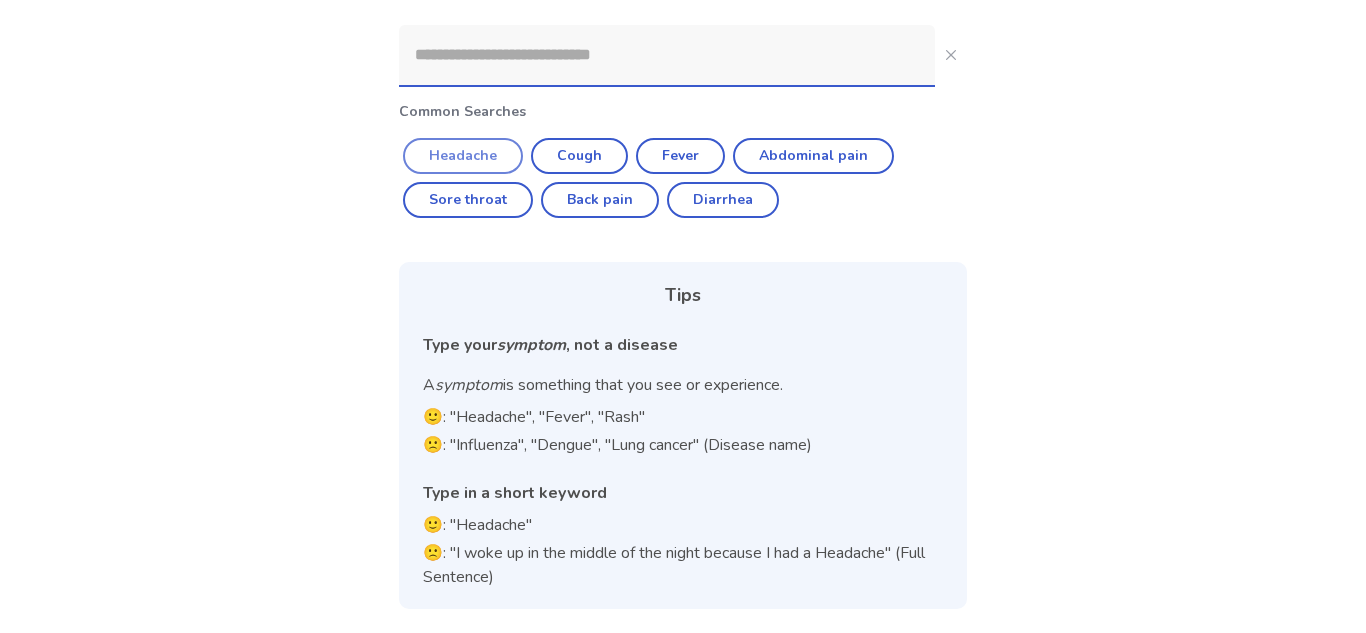 click on "Headache" 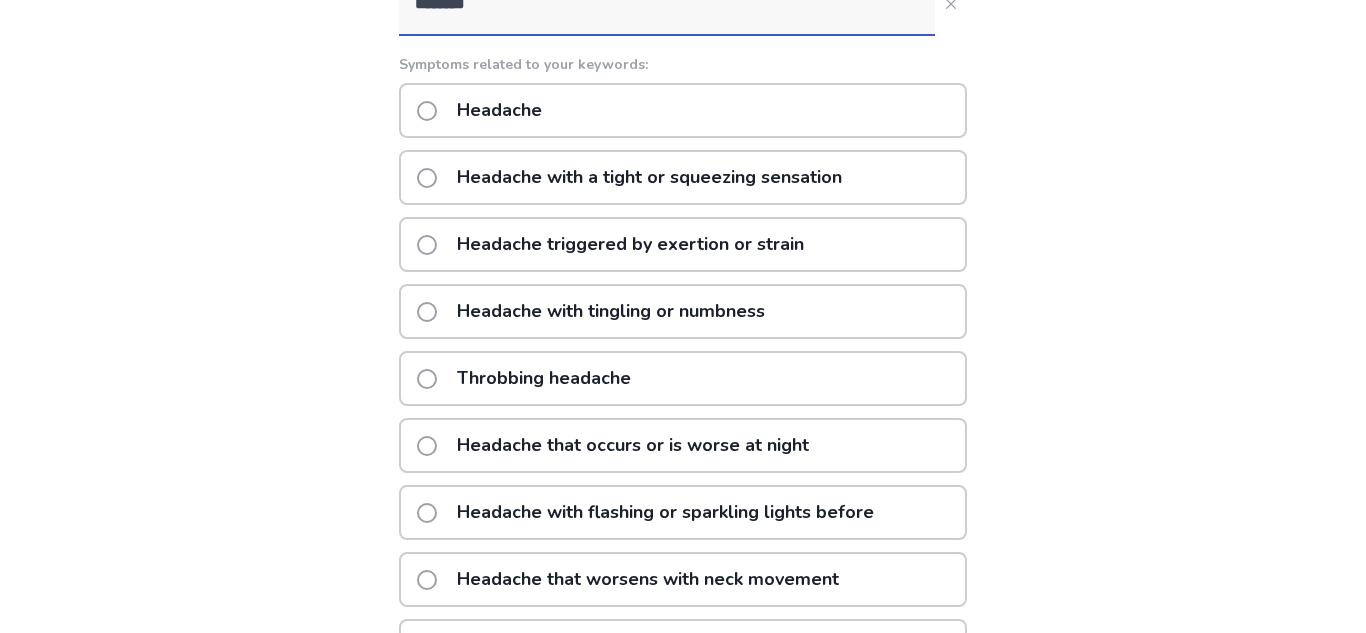 scroll, scrollTop: 501, scrollLeft: 0, axis: vertical 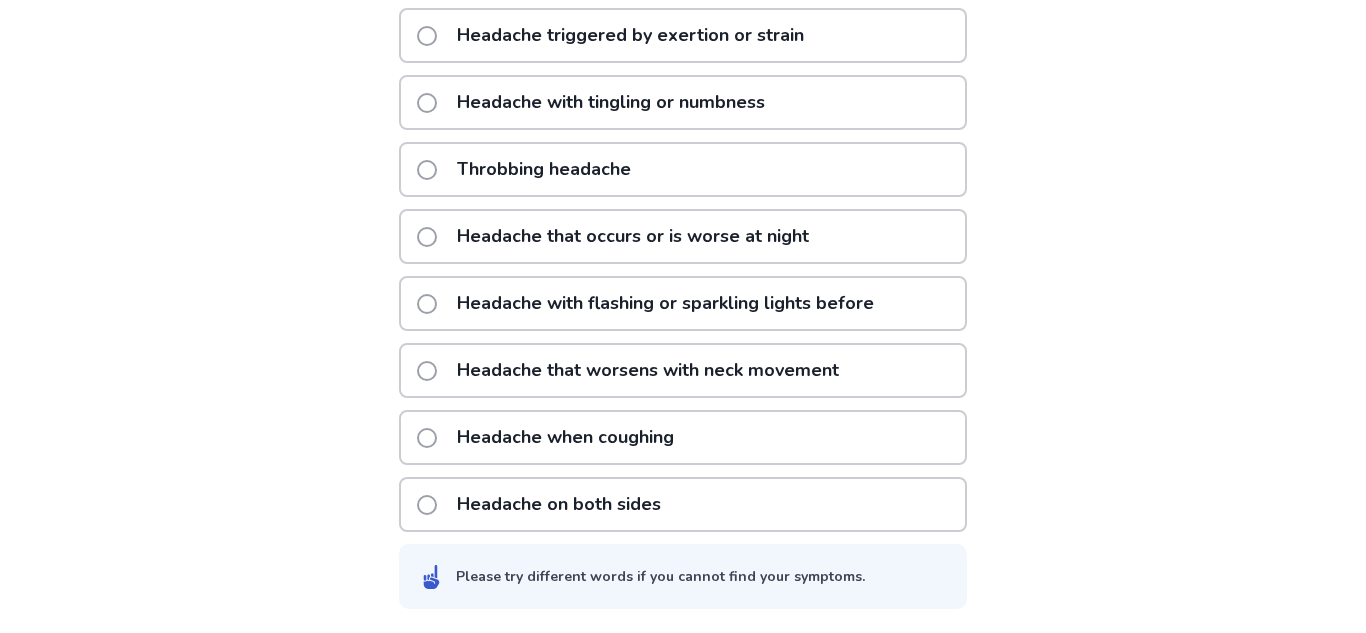 click on "Headache on both sides" 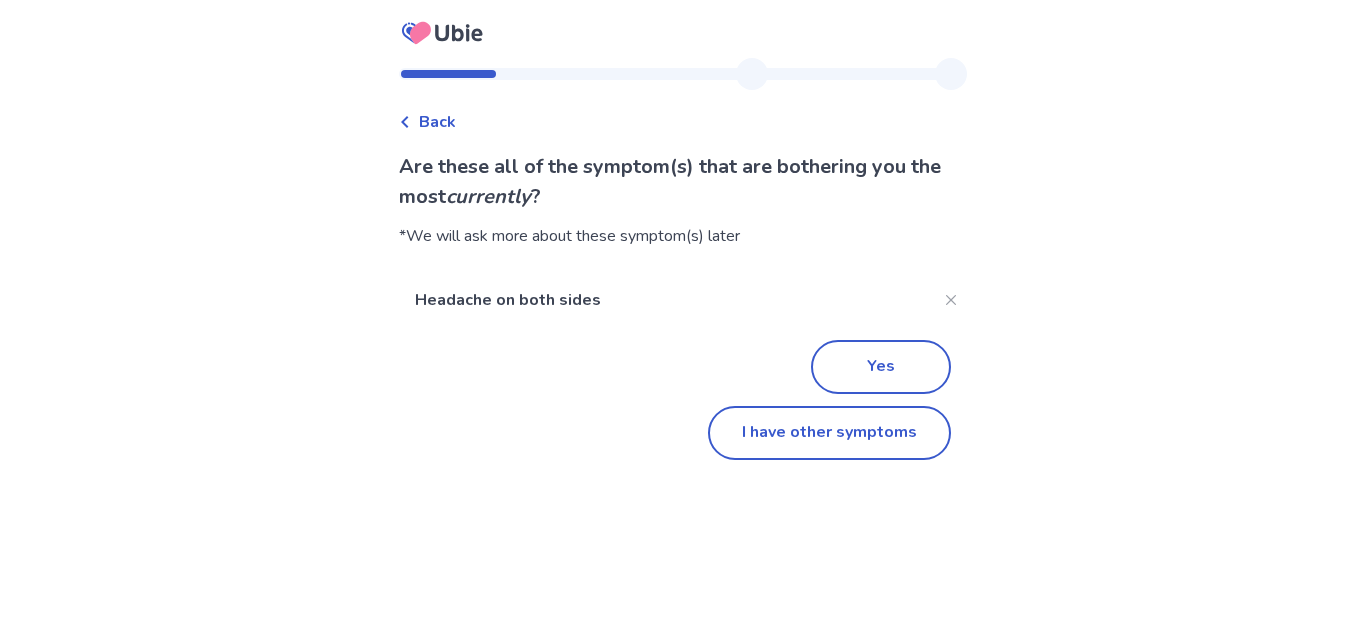 scroll, scrollTop: 0, scrollLeft: 0, axis: both 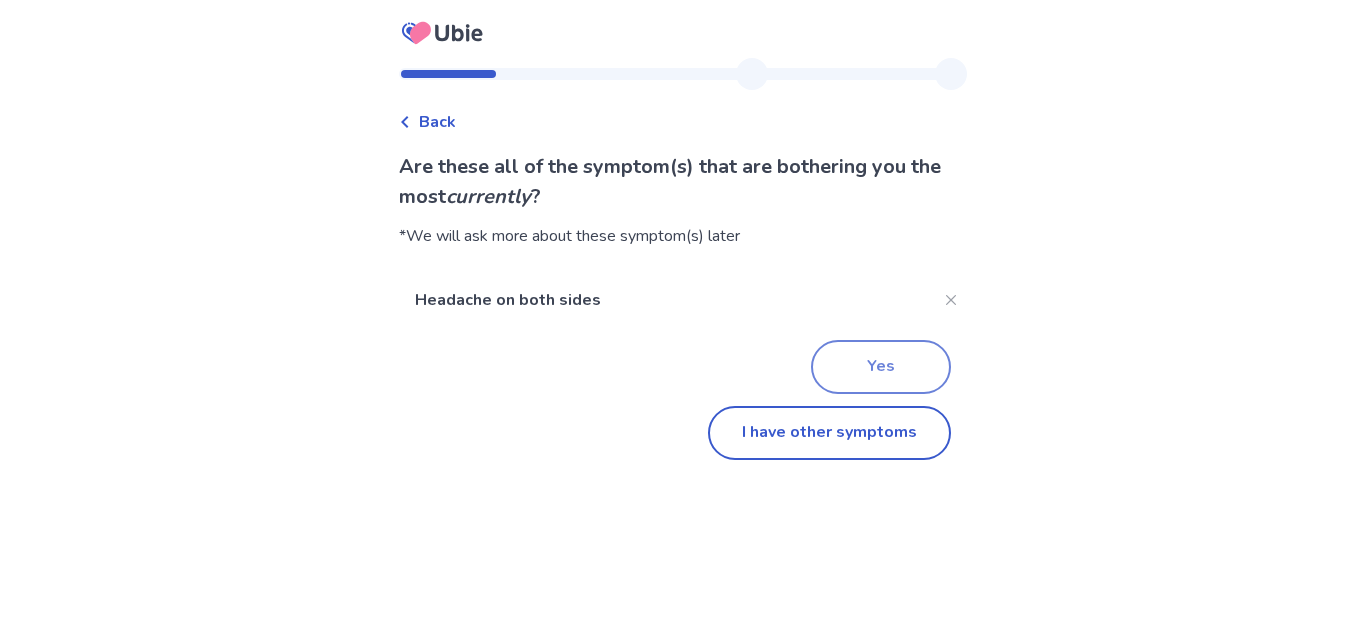 click on "Yes" 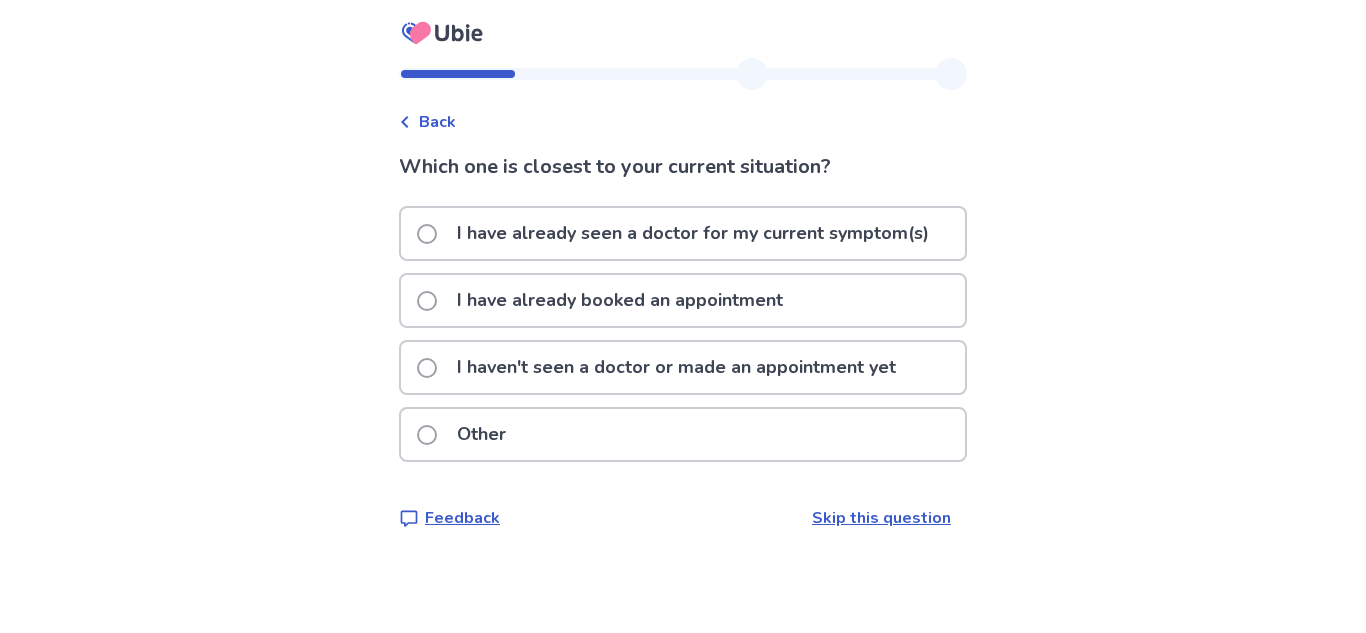 click on "I haven't seen a doctor or made an appointment yet" at bounding box center [676, 367] 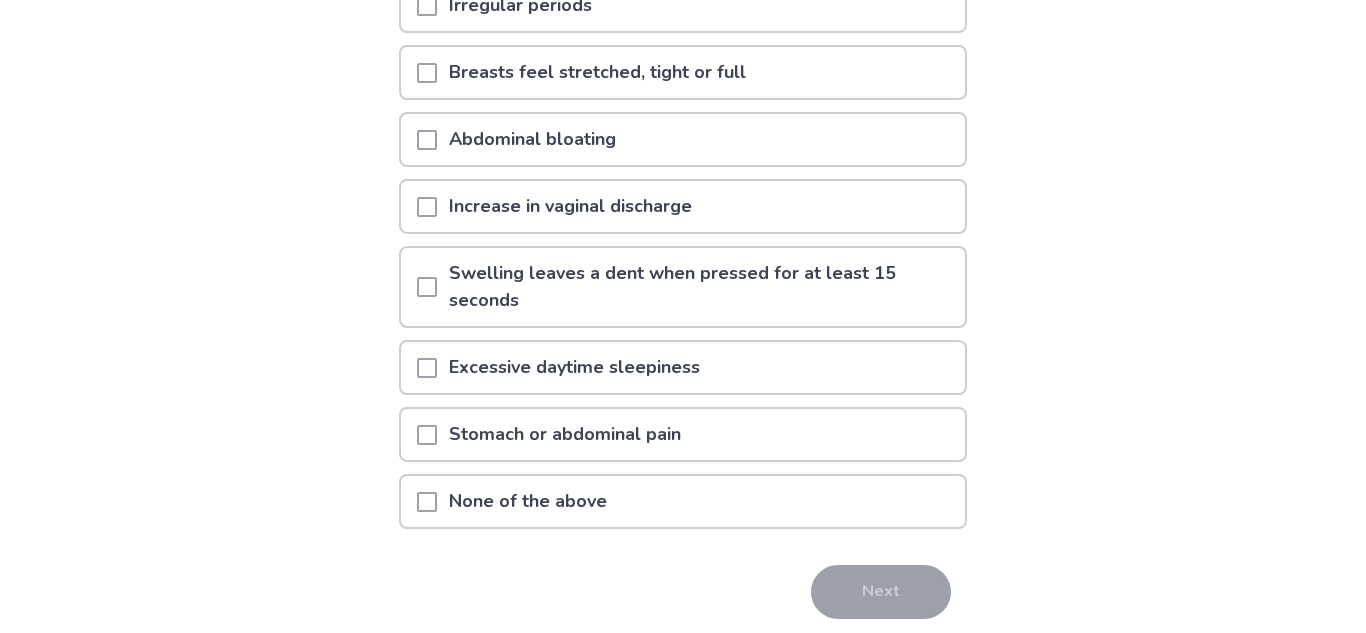 scroll, scrollTop: 499, scrollLeft: 0, axis: vertical 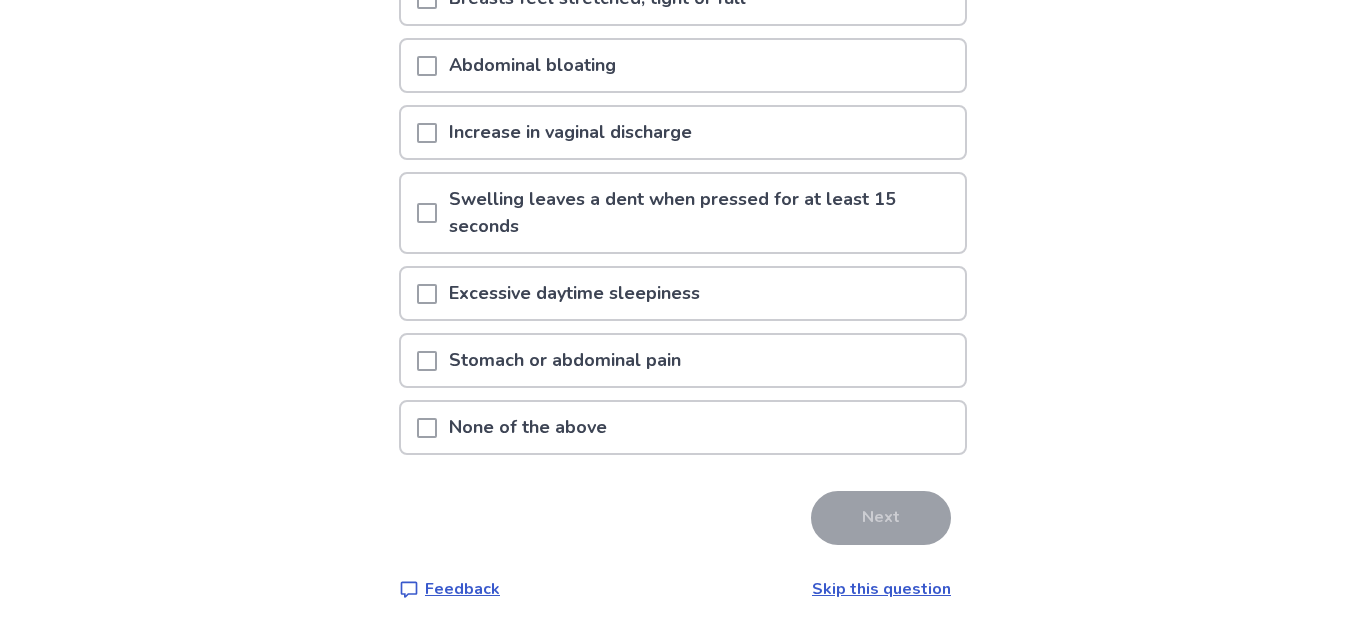 click on "None of the above" at bounding box center (683, 427) 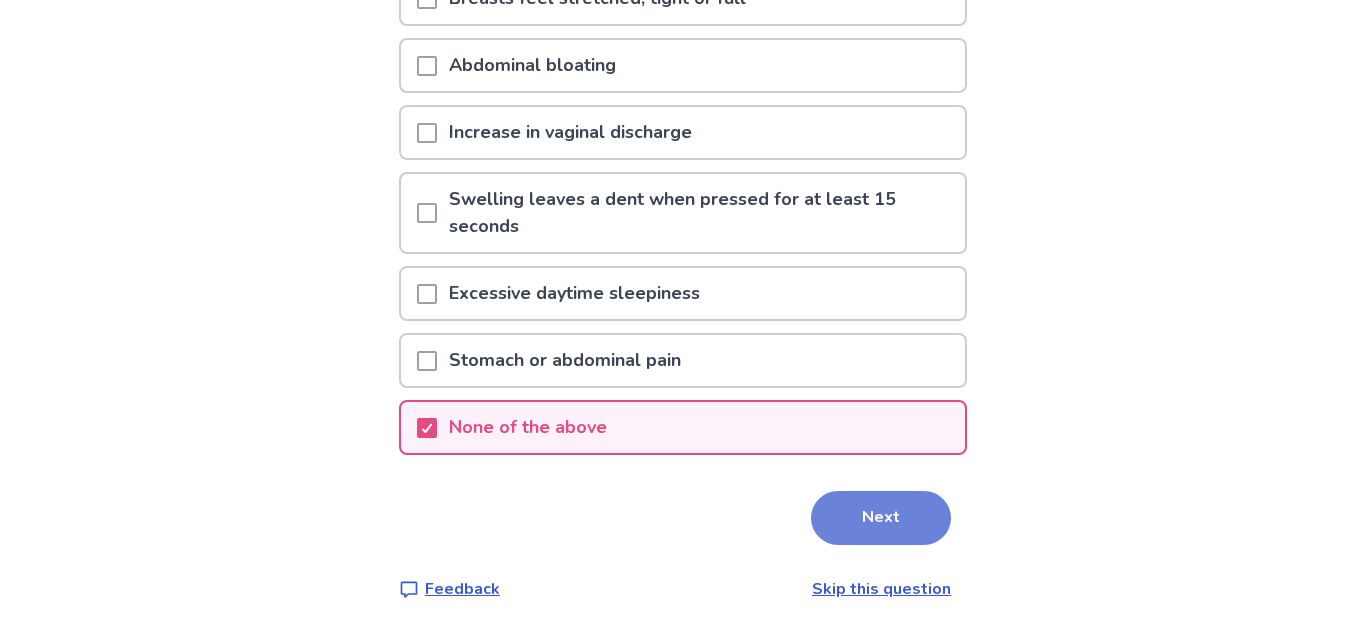 click on "Next" at bounding box center (881, 518) 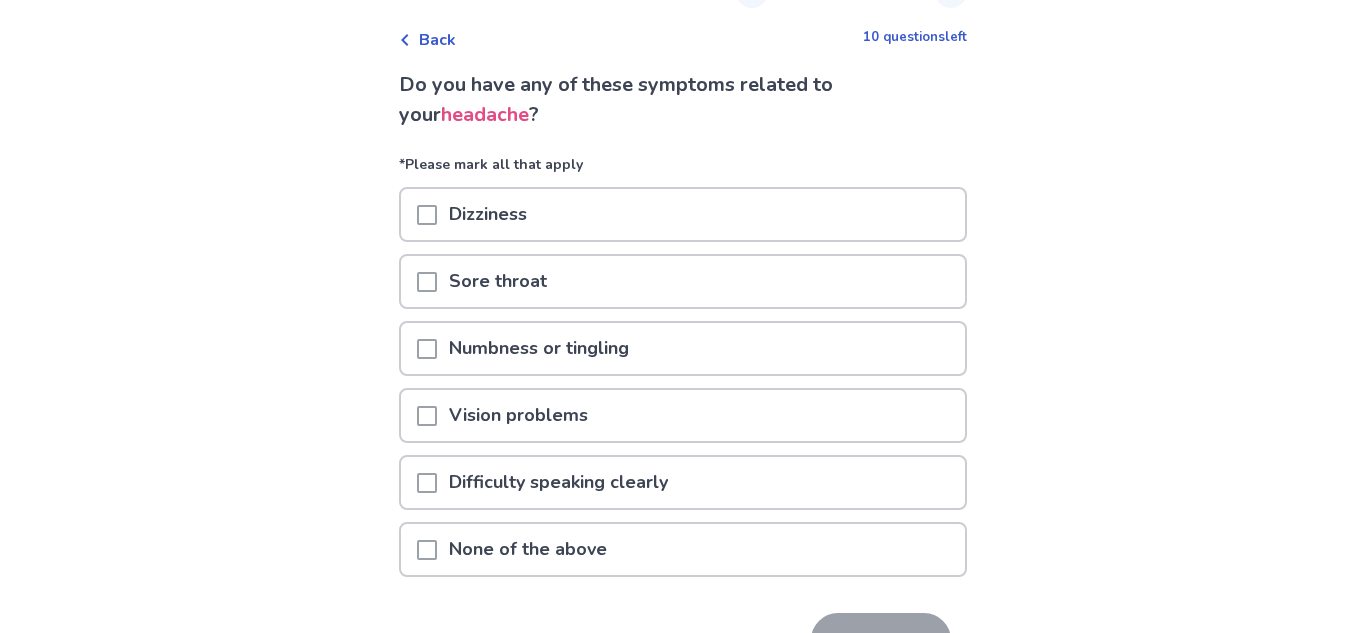 scroll, scrollTop: 87, scrollLeft: 0, axis: vertical 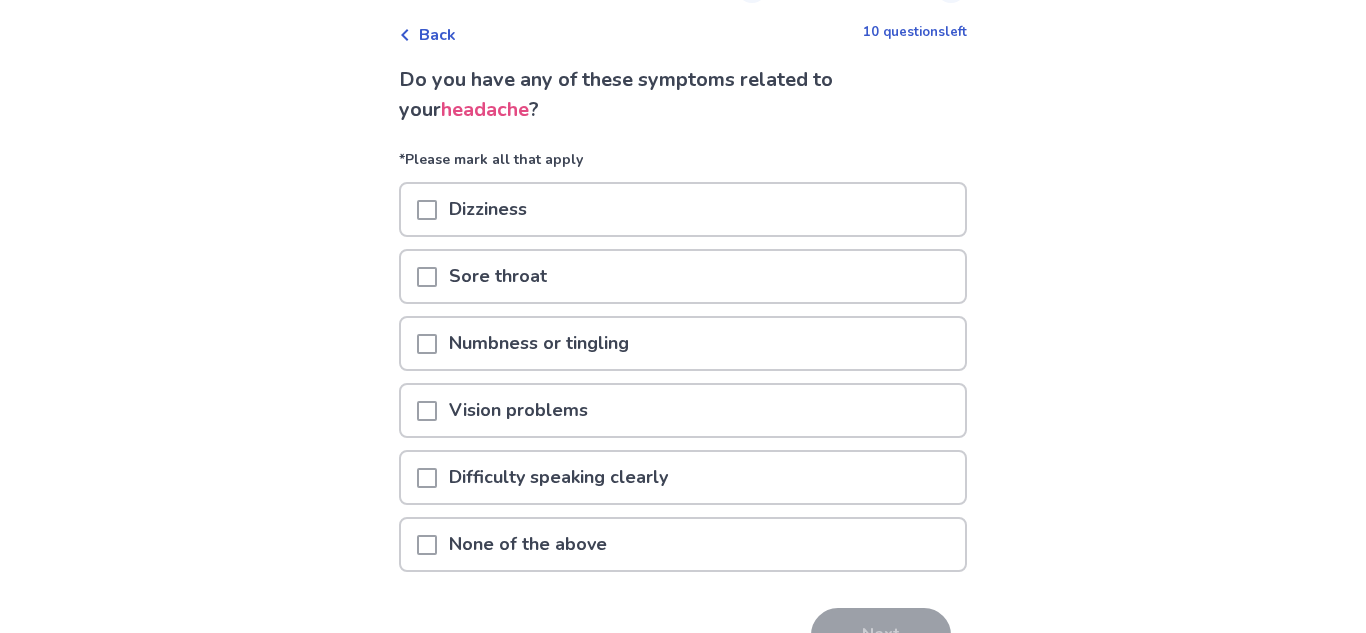 click on "None of the above" at bounding box center (683, 544) 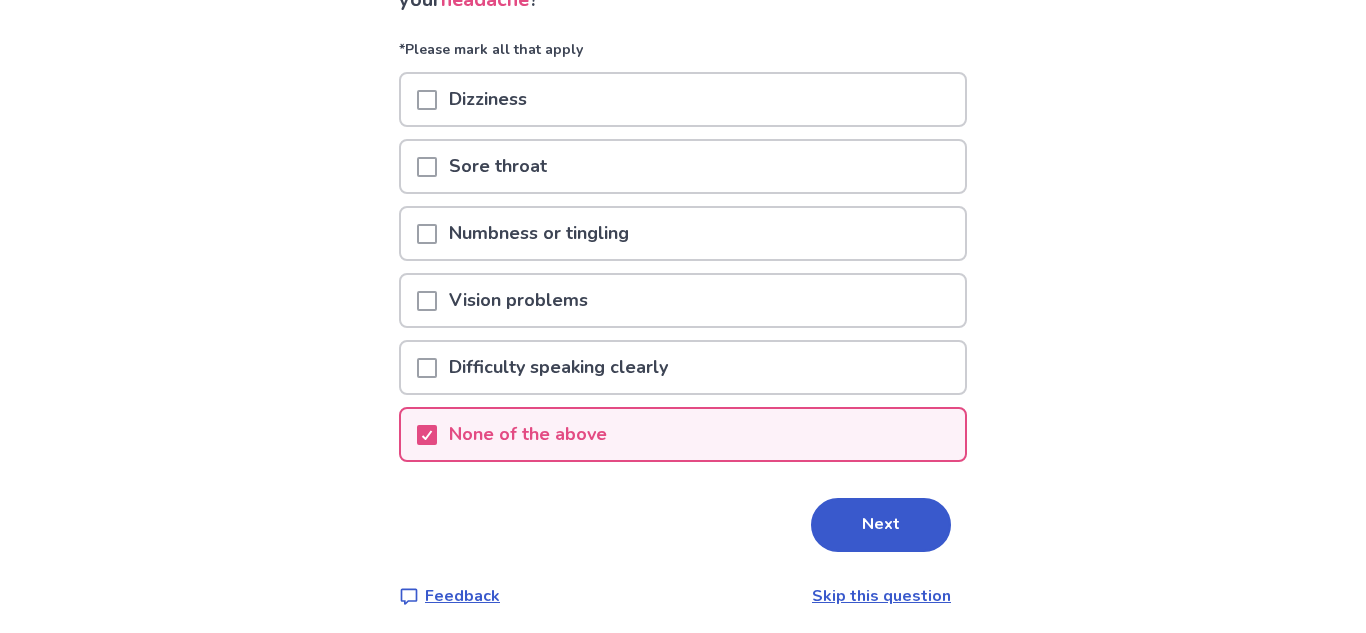 scroll, scrollTop: 204, scrollLeft: 0, axis: vertical 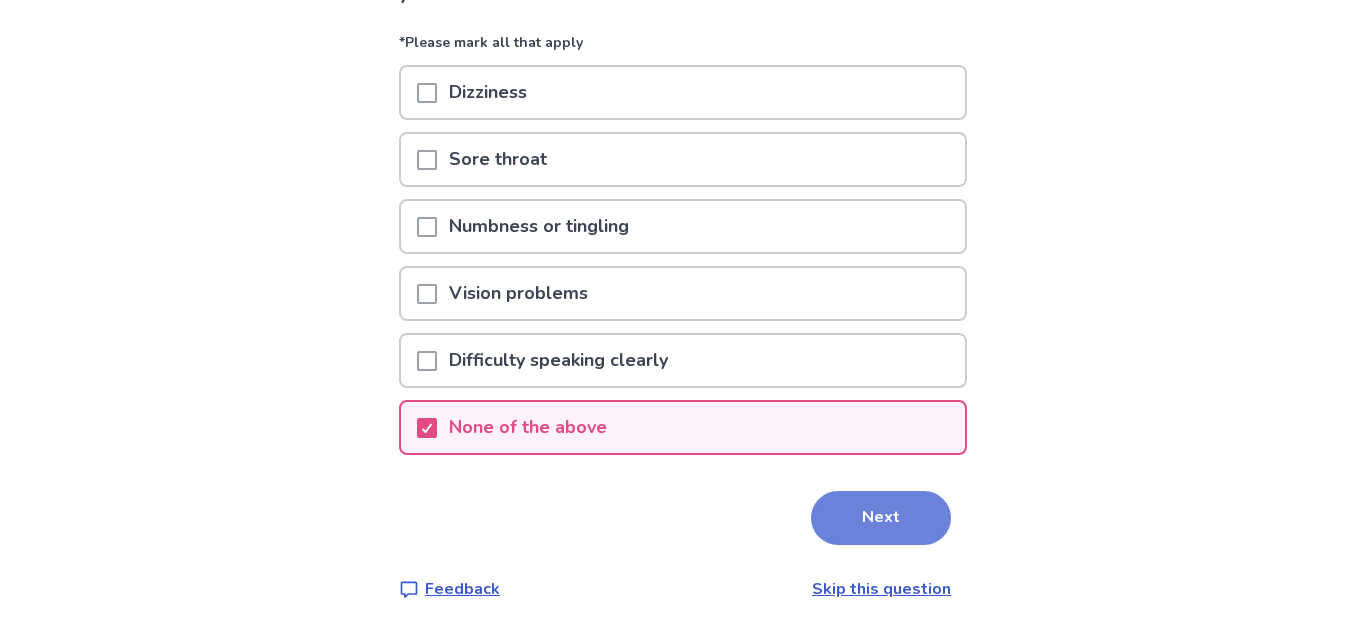 click on "Next" at bounding box center [881, 518] 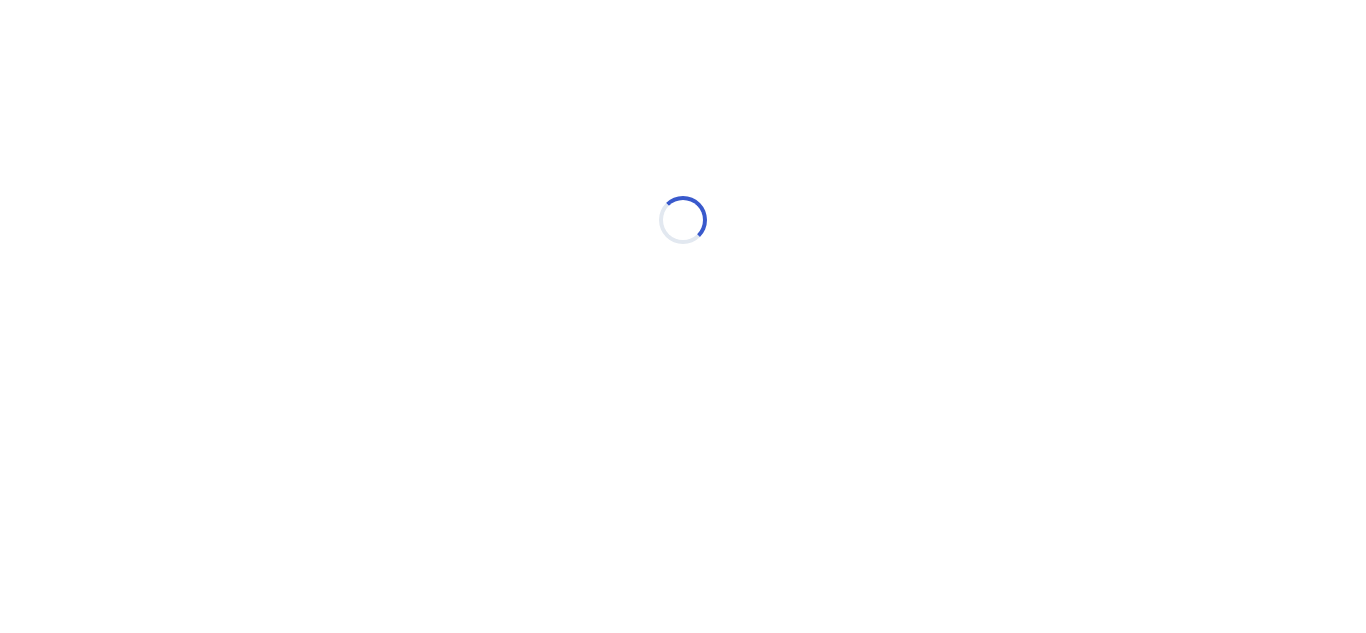select on "*" 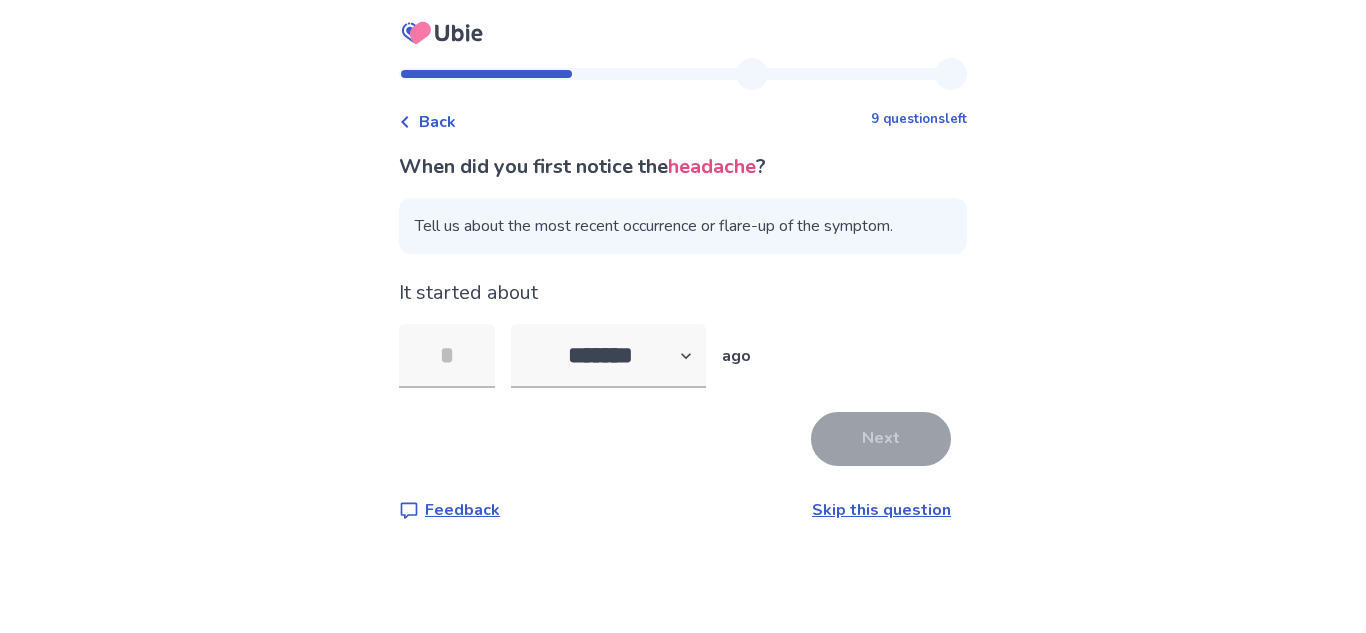 click on "Skip this question" at bounding box center (881, 510) 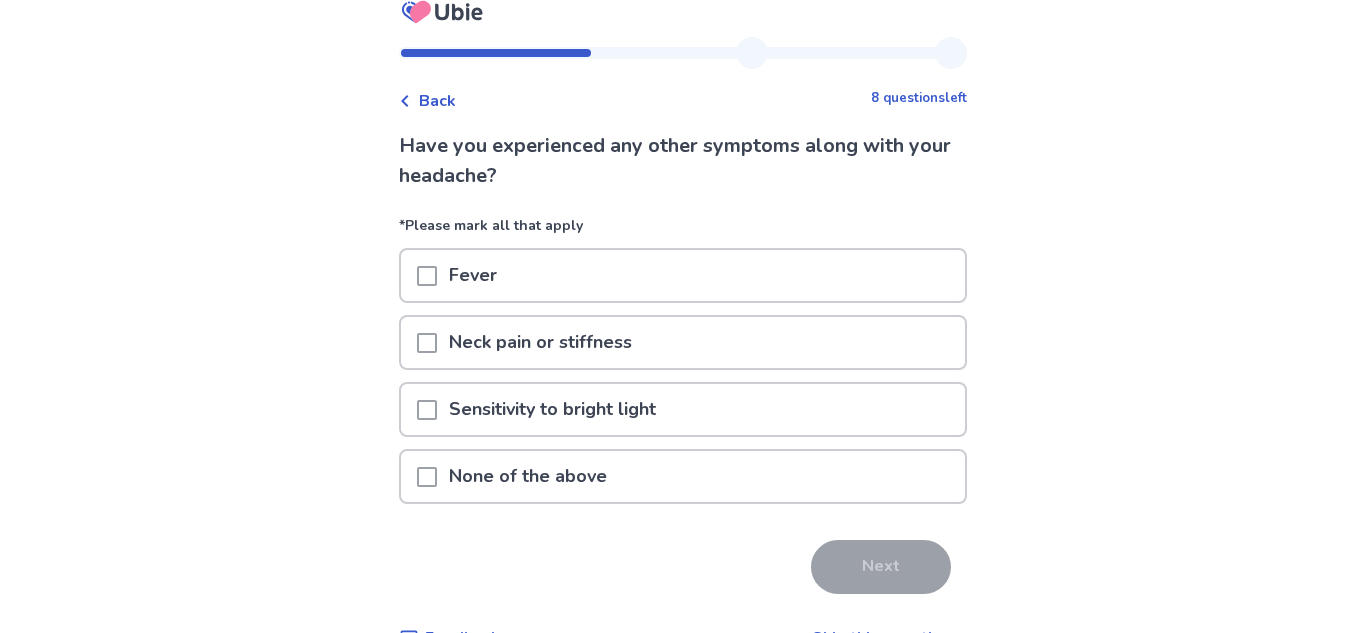 scroll, scrollTop: 70, scrollLeft: 0, axis: vertical 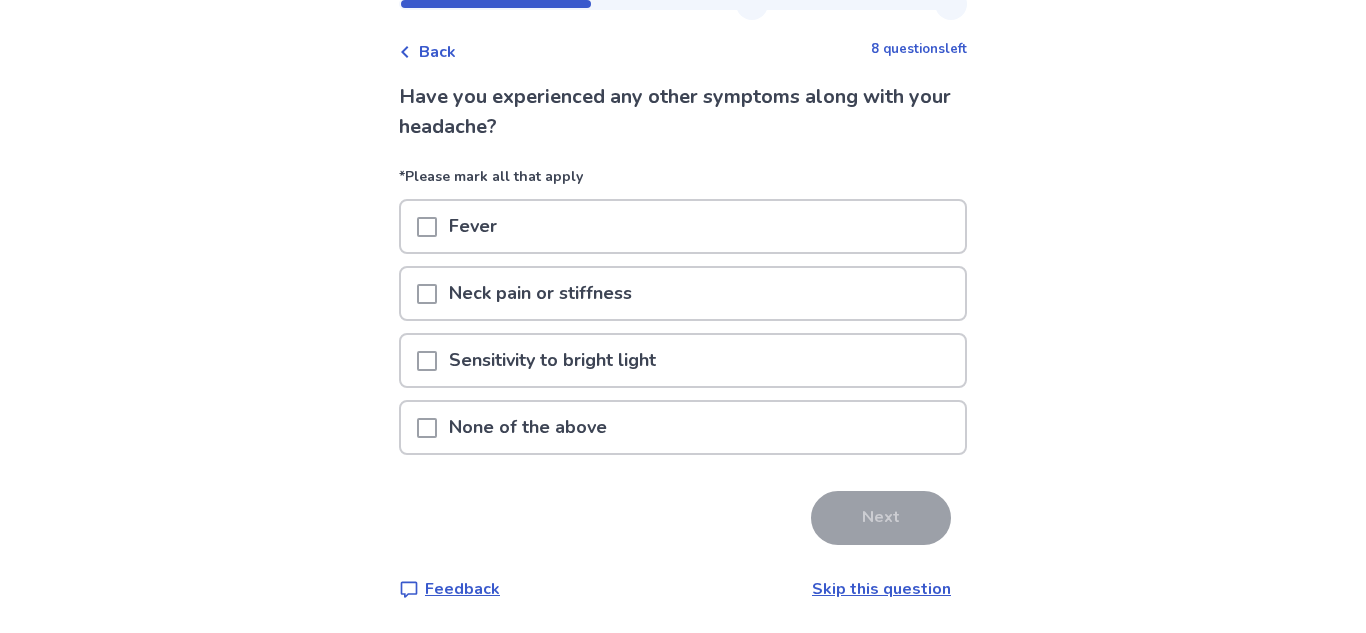 click on "None of the above" at bounding box center (528, 427) 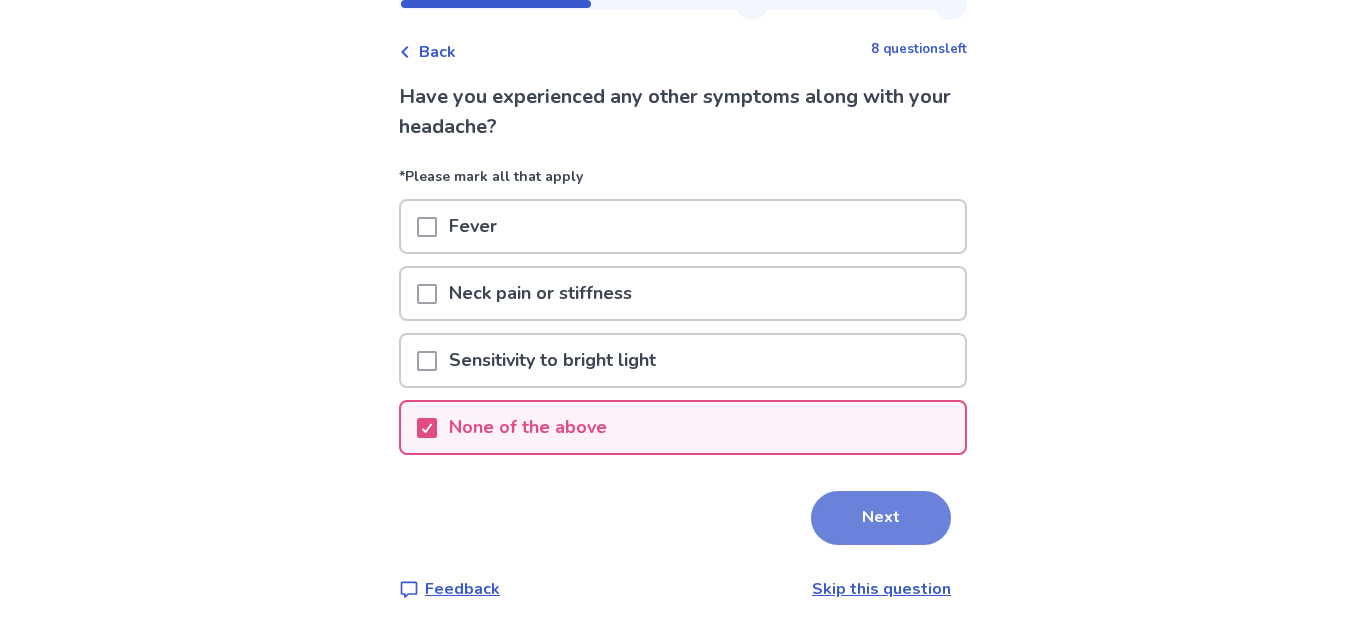 click on "Next" at bounding box center (881, 518) 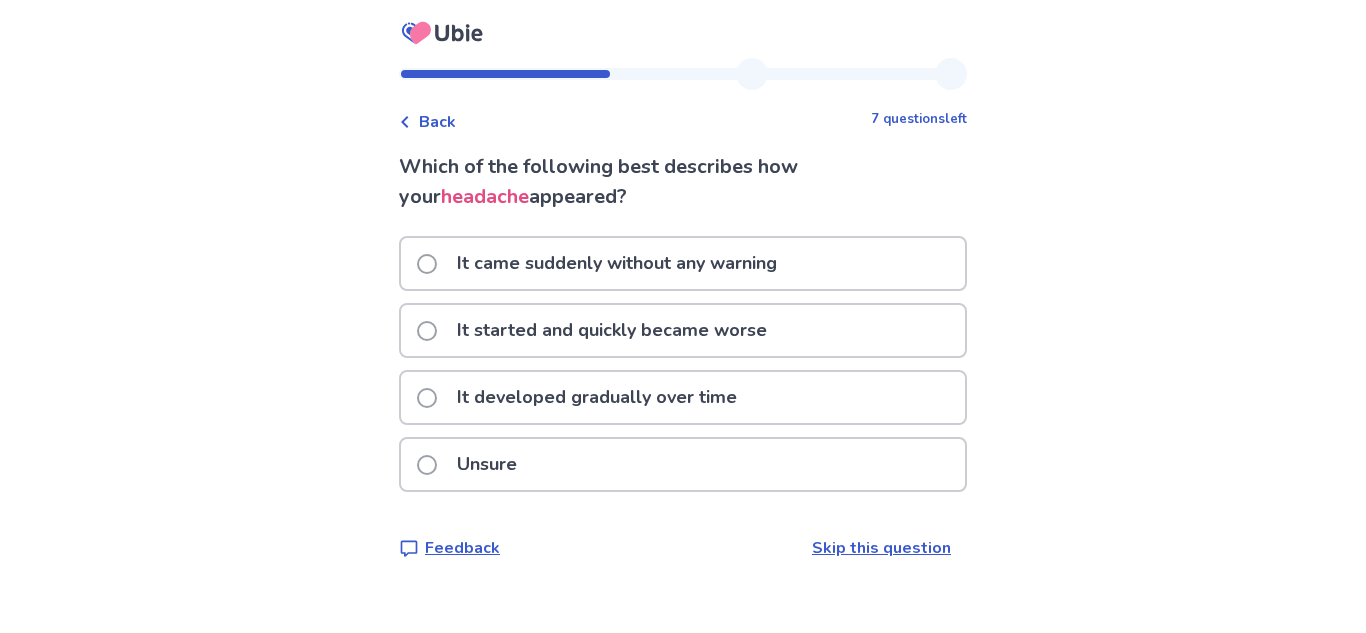 click on "Unsure" at bounding box center (683, 464) 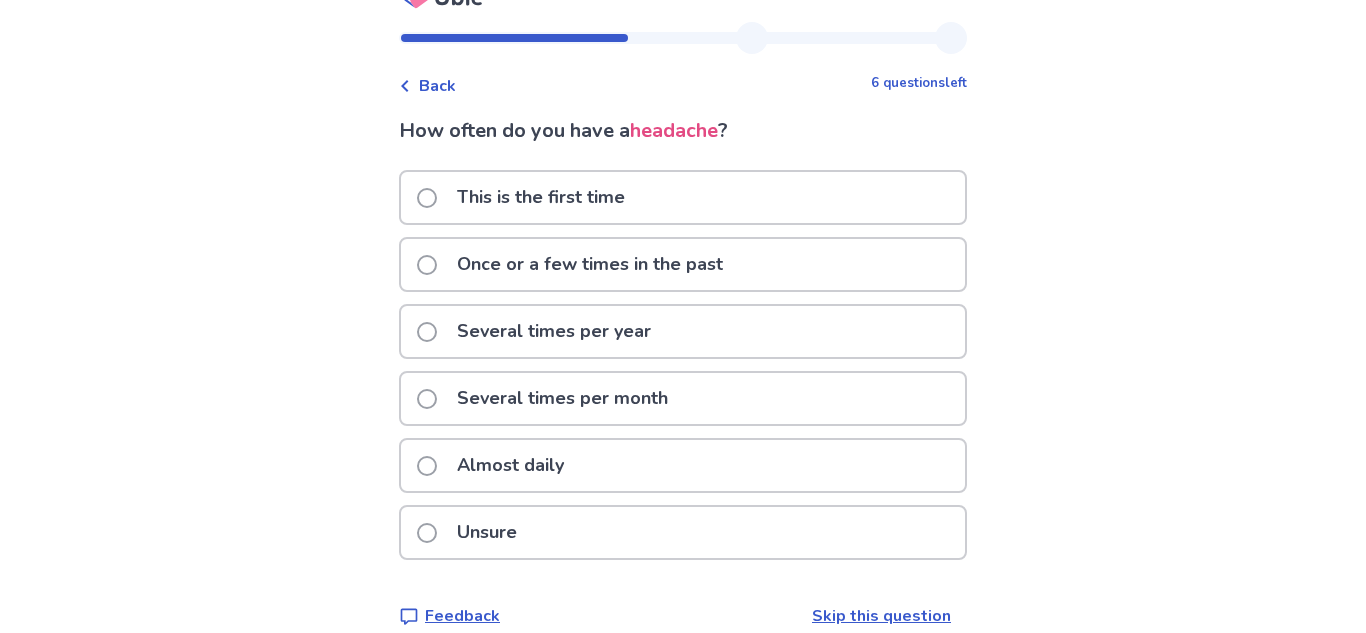 scroll, scrollTop: 40, scrollLeft: 0, axis: vertical 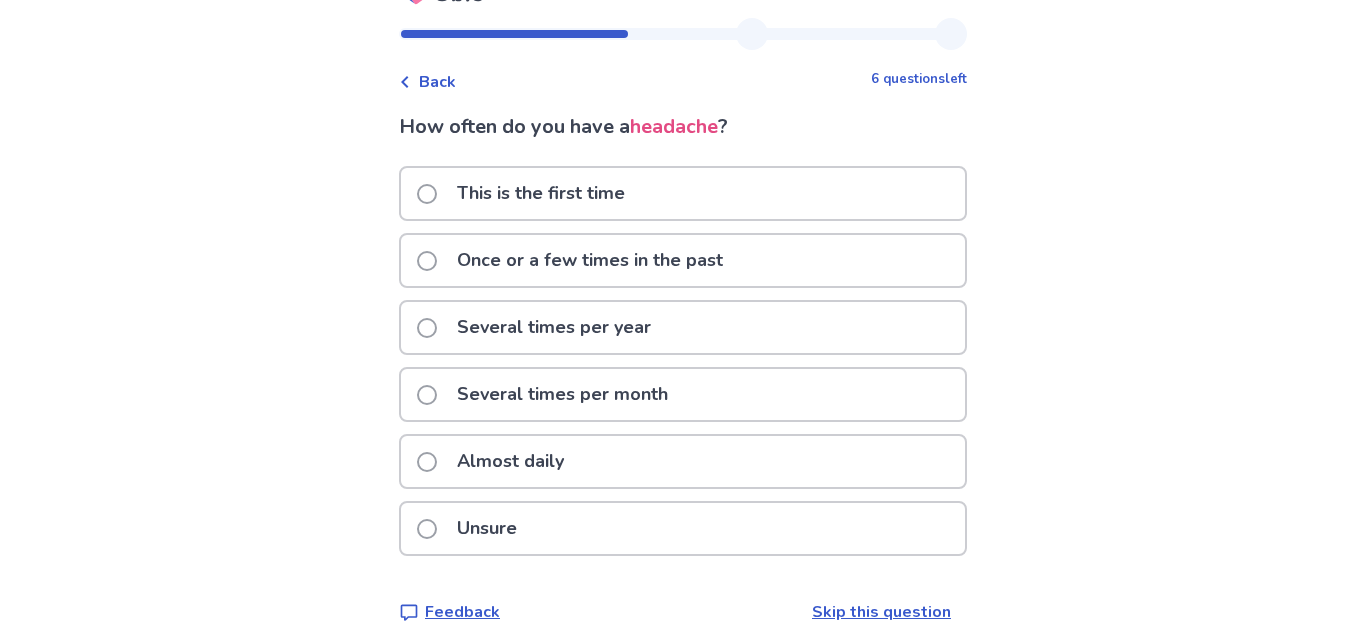 click on "Unsure" at bounding box center (683, 528) 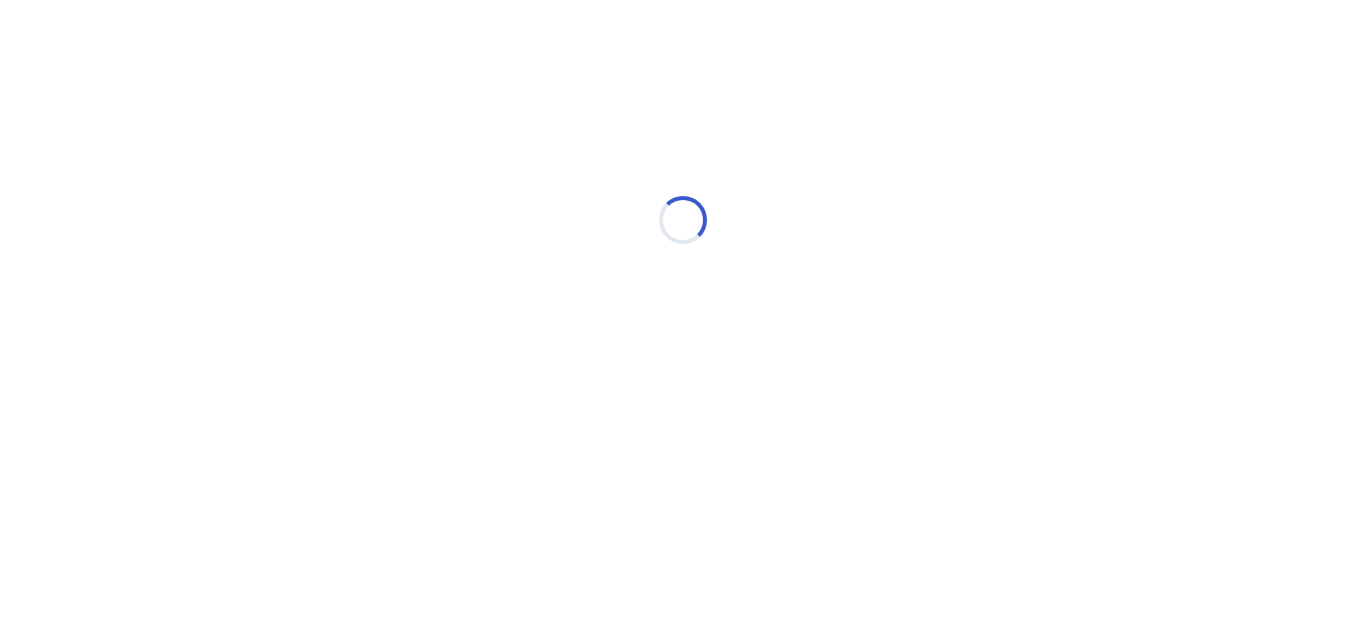 scroll, scrollTop: 0, scrollLeft: 0, axis: both 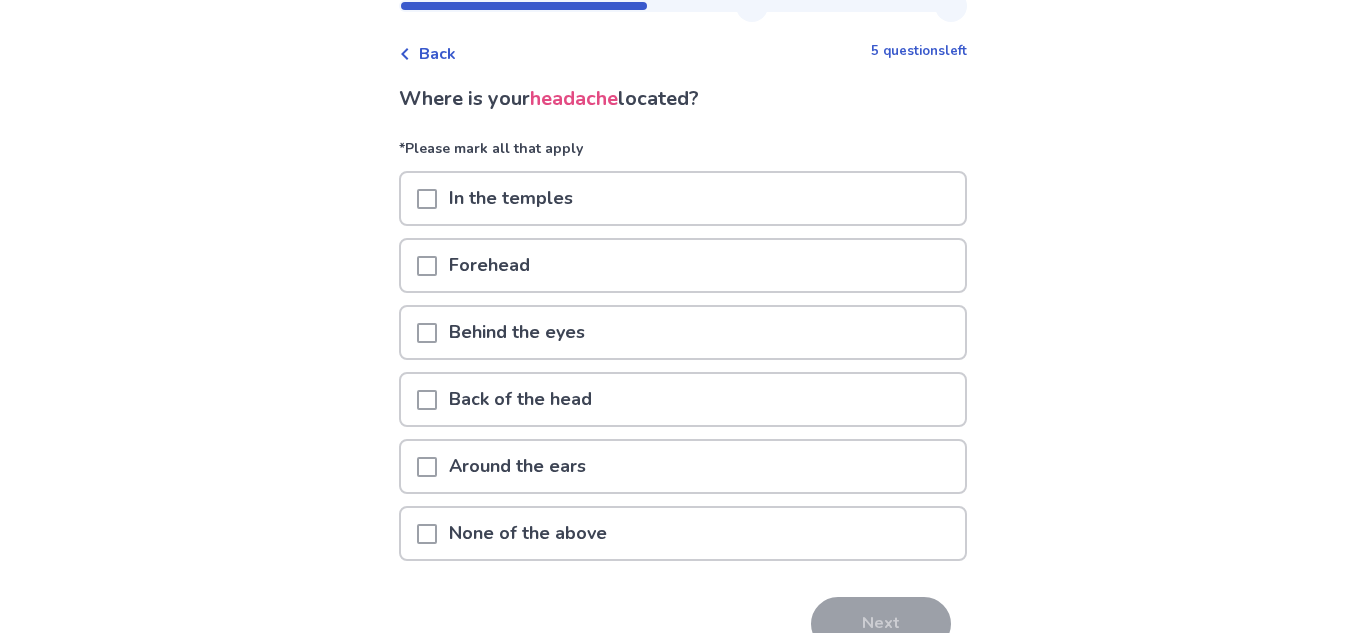 click on "Forehead" at bounding box center (489, 265) 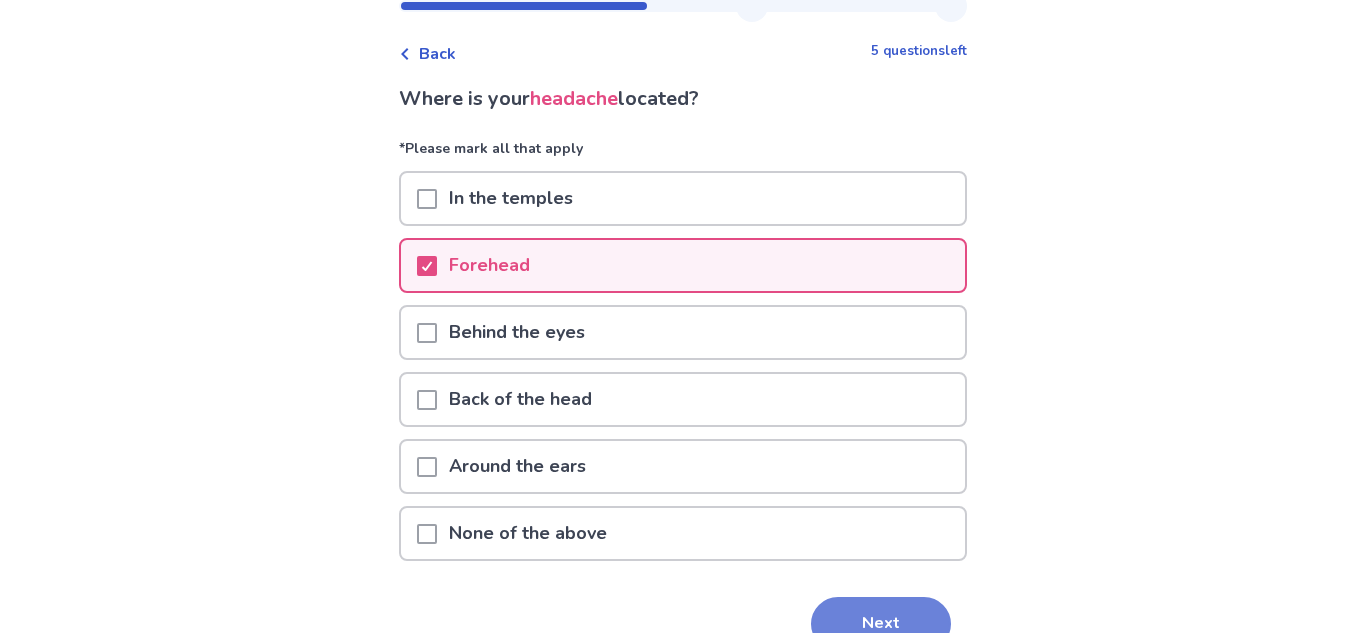 click on "Next" at bounding box center (881, 624) 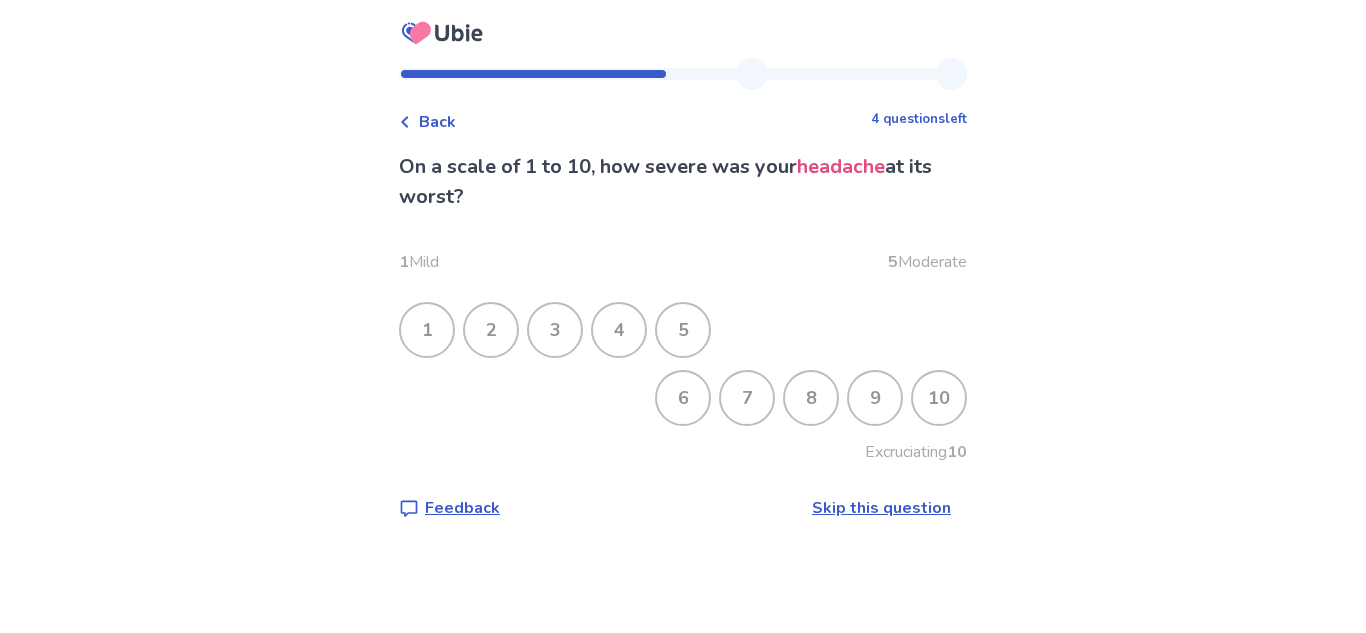 click on "Skip this question" at bounding box center (881, 508) 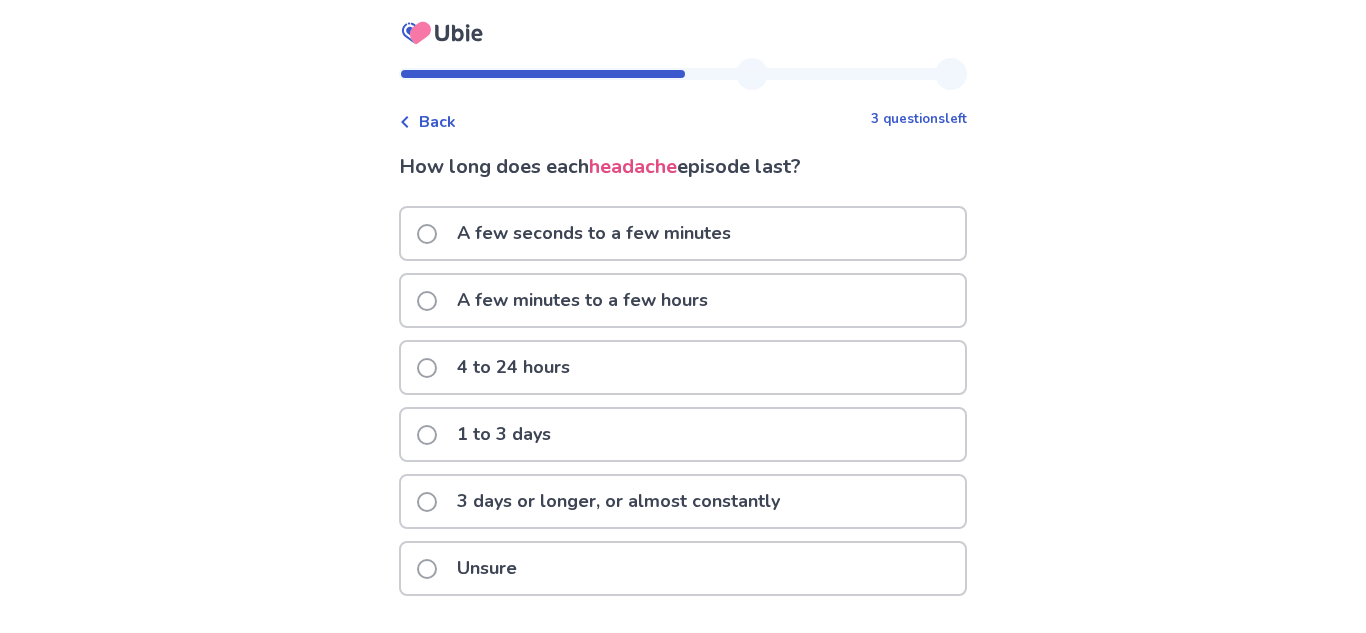 click on "Unsure" at bounding box center [683, 568] 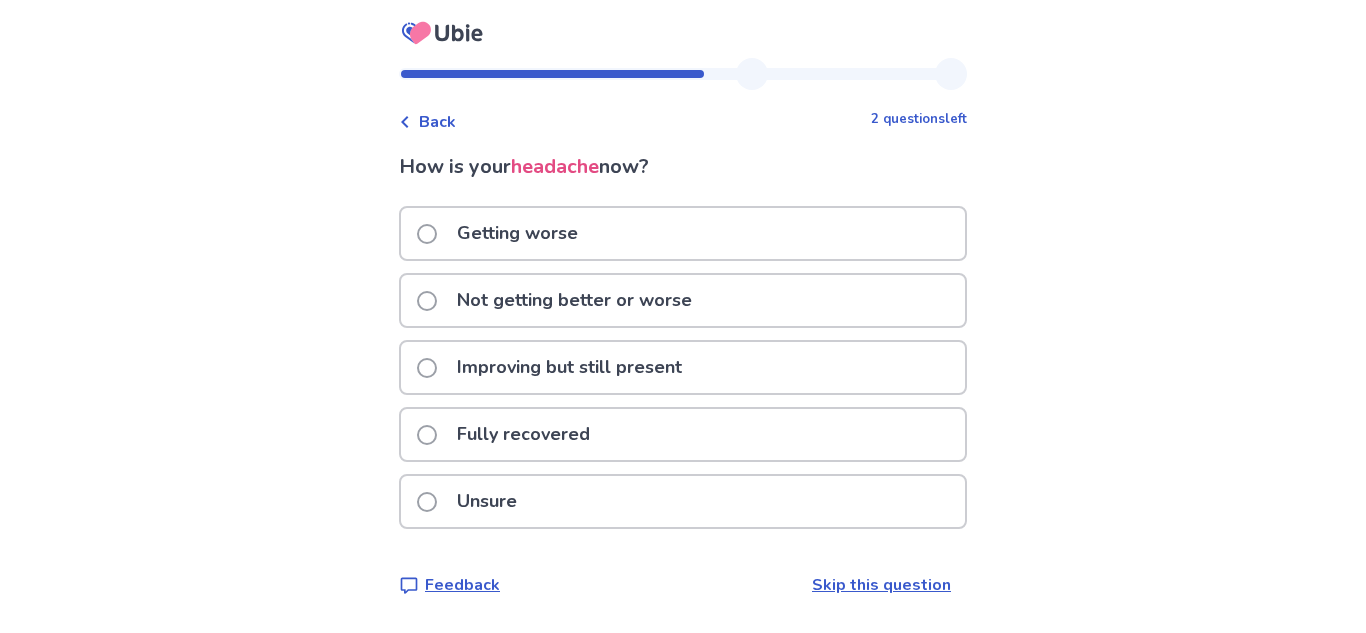 click on "Unsure" at bounding box center (683, 501) 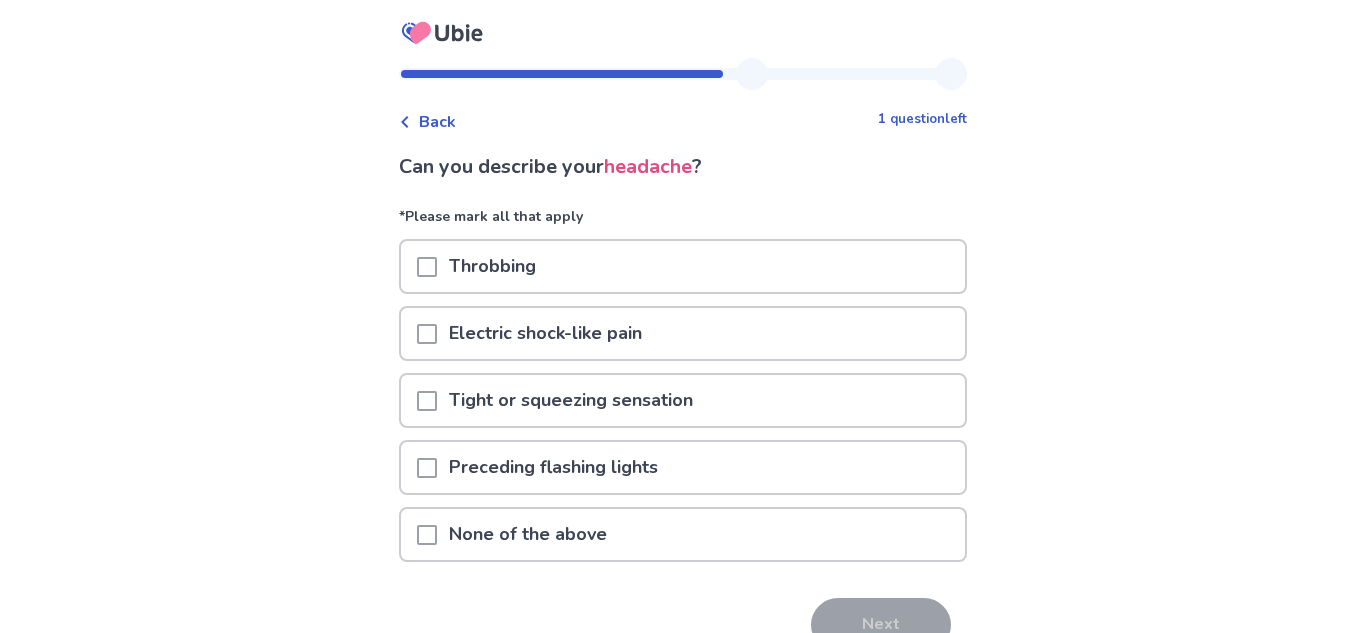 click on "None of the above" at bounding box center [683, 534] 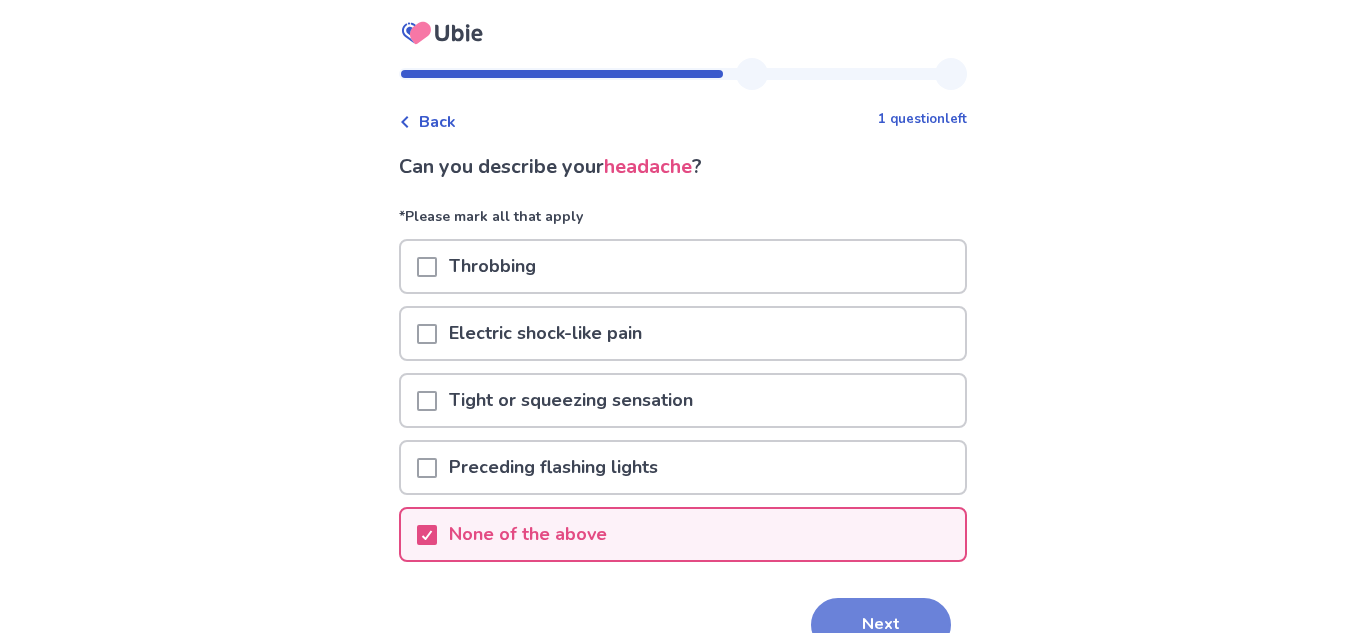 click on "Next" at bounding box center [881, 625] 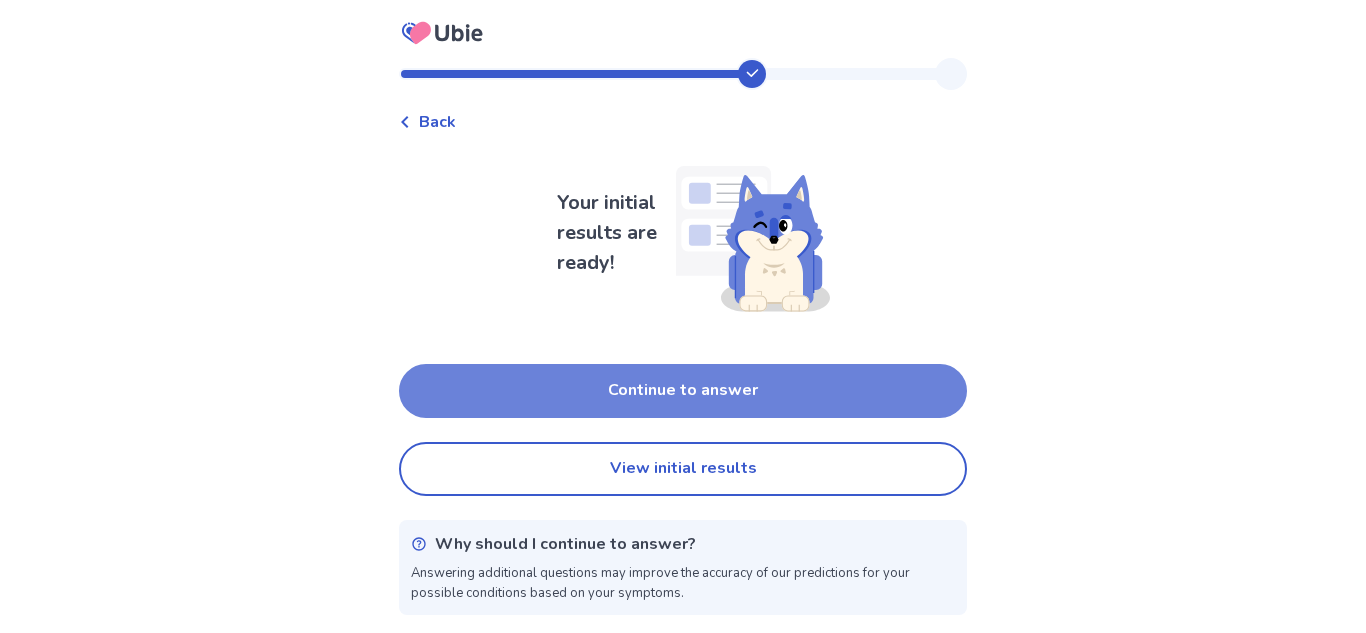 click on "Continue to answer" at bounding box center (683, 391) 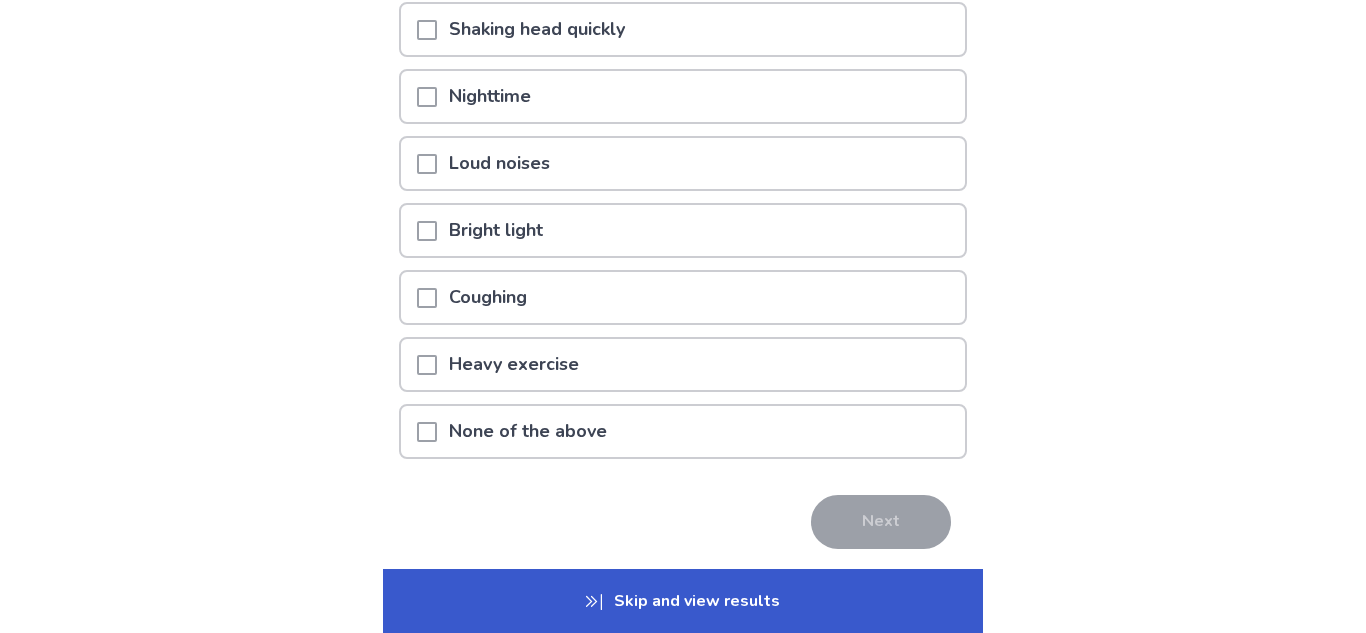 scroll, scrollTop: 242, scrollLeft: 0, axis: vertical 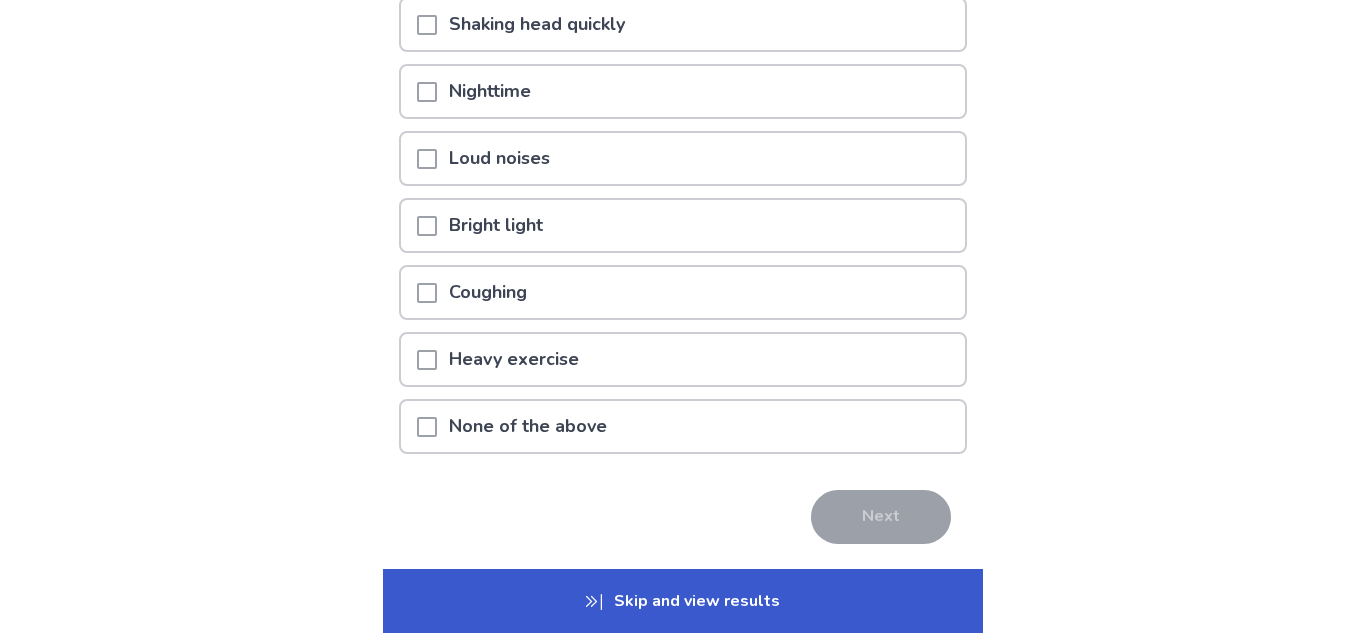 click on "None of the above" at bounding box center (528, 426) 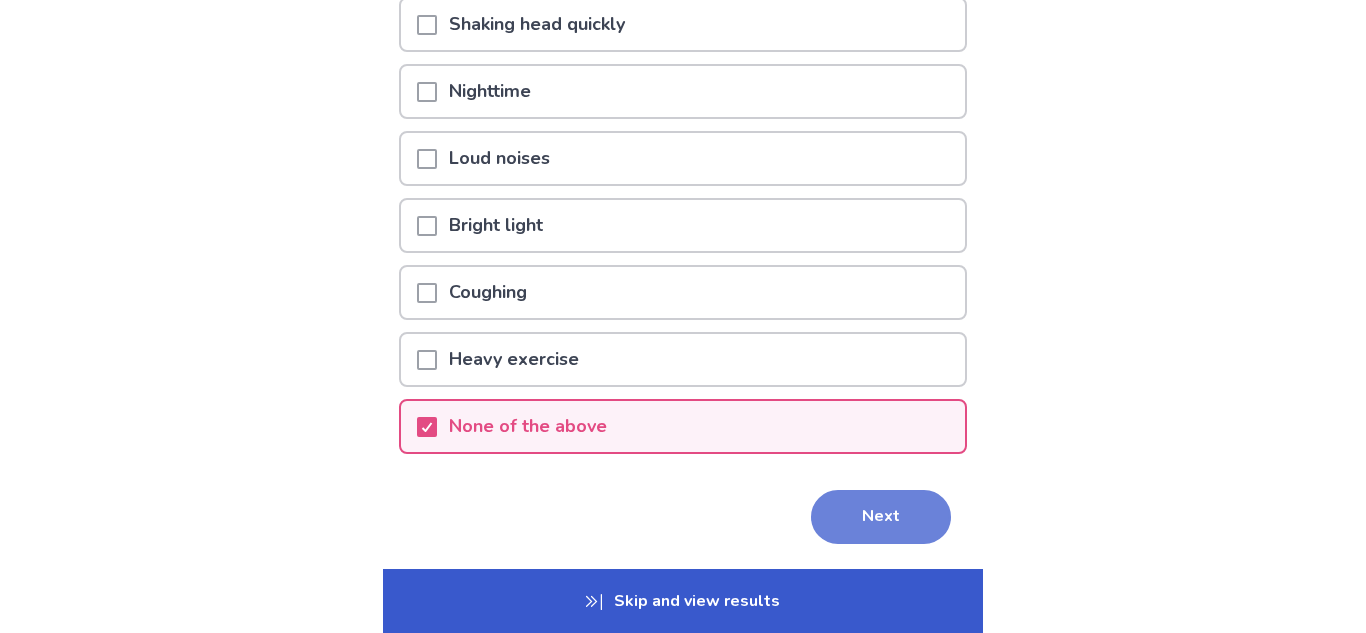 click on "Next" at bounding box center (881, 517) 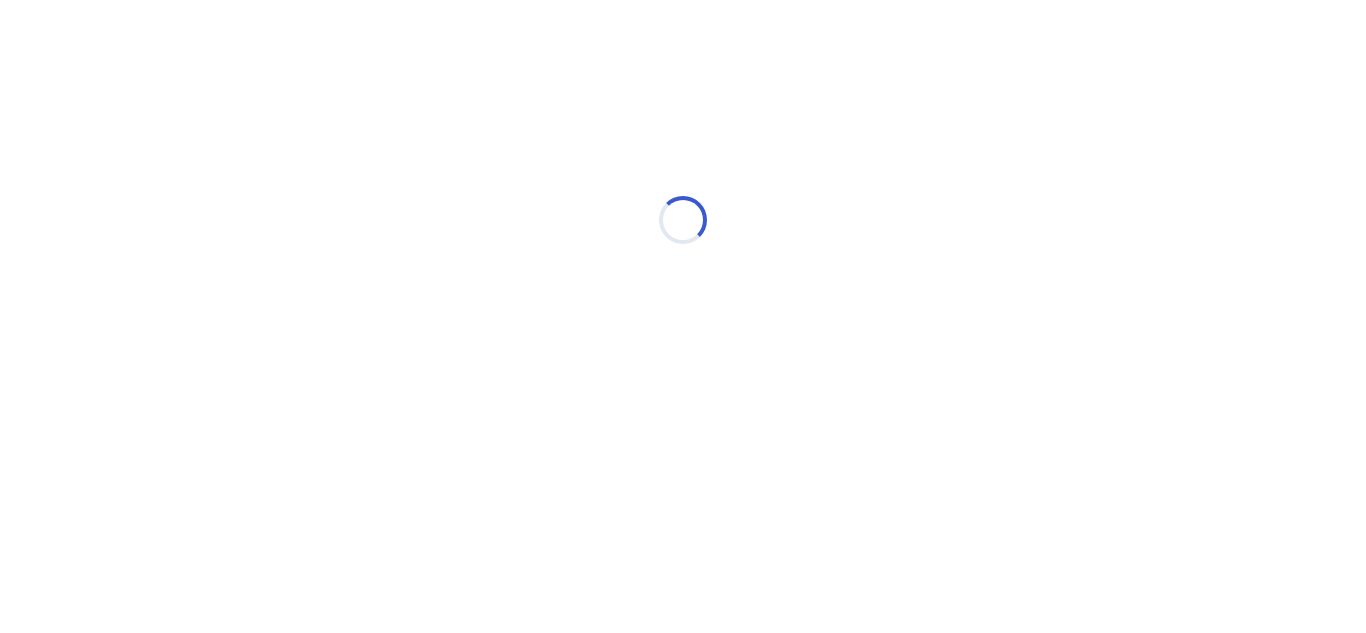 scroll, scrollTop: 0, scrollLeft: 0, axis: both 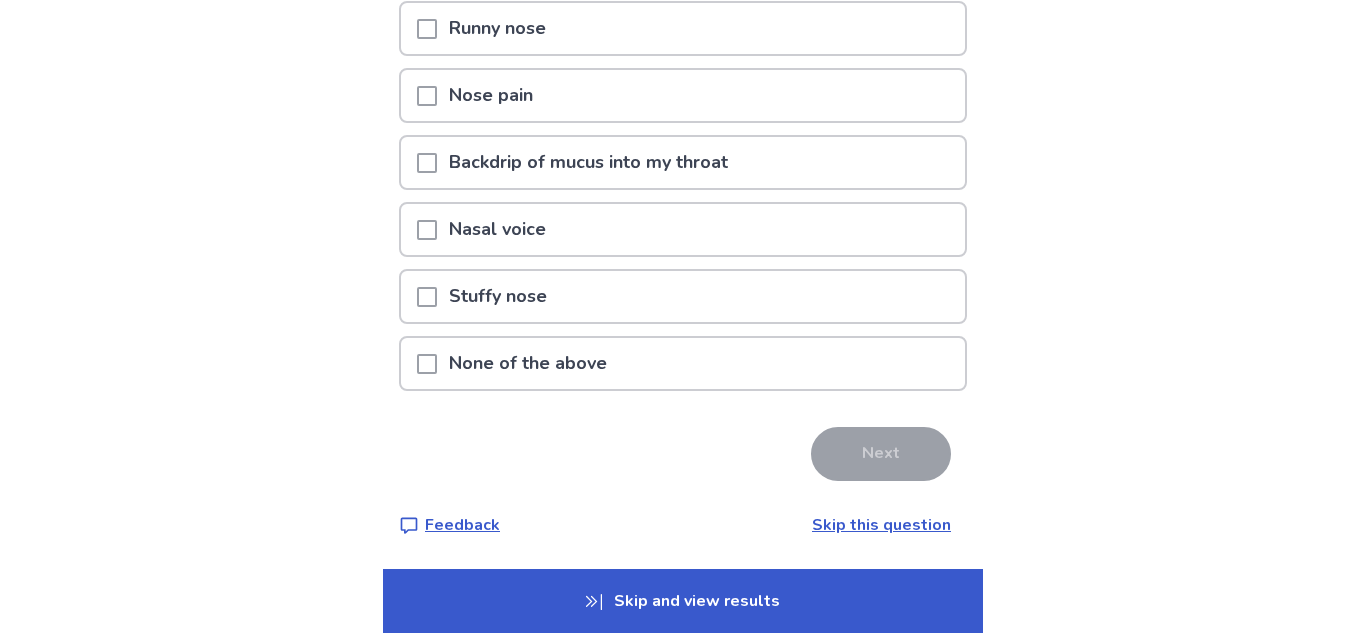click on "None of the above" at bounding box center (683, 363) 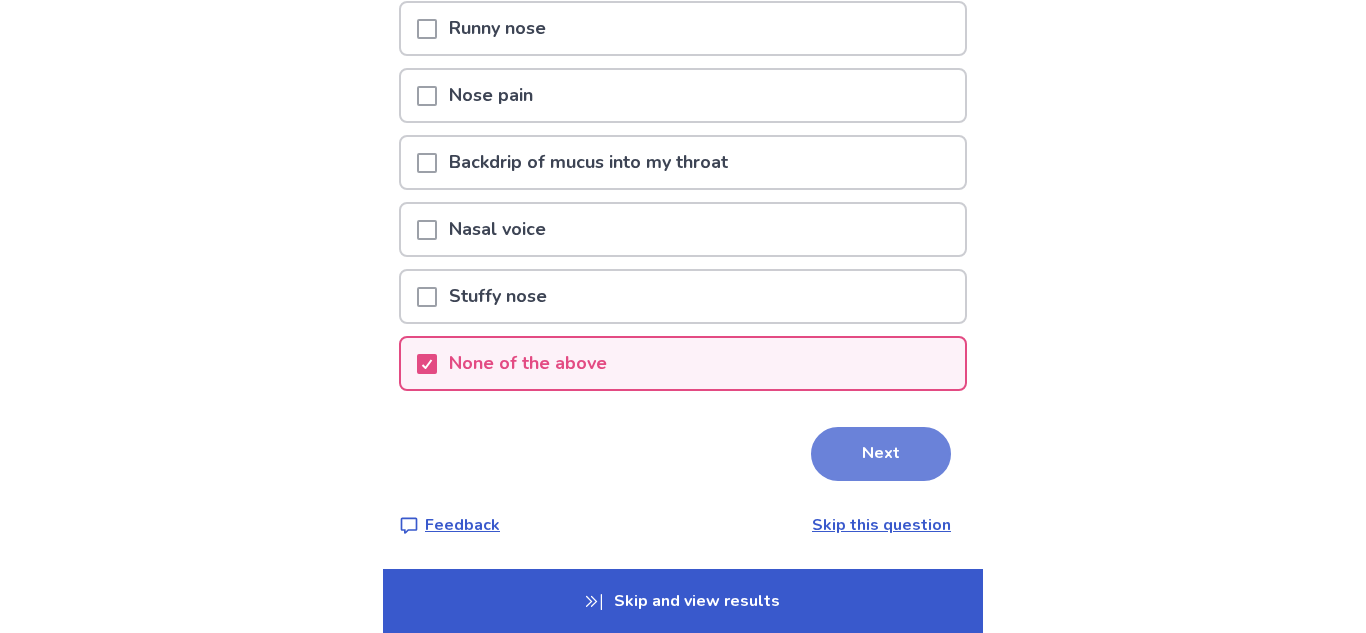 click on "Next" at bounding box center [881, 454] 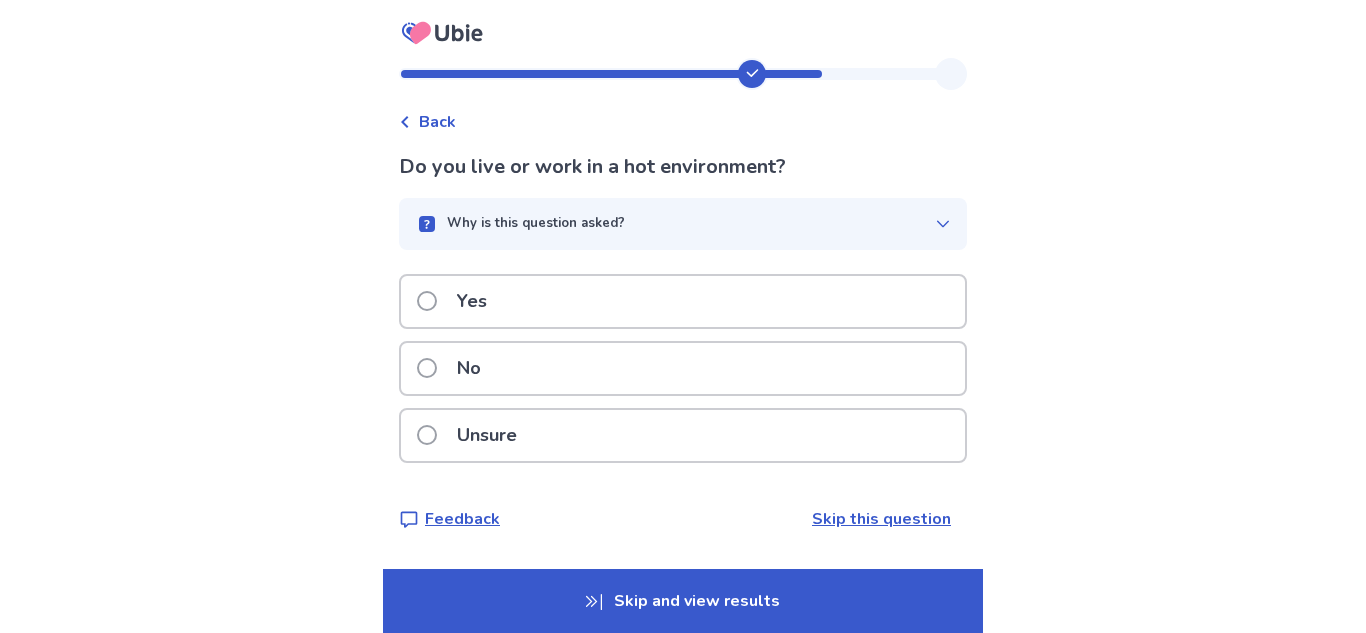 click on "Unsure" at bounding box center [683, 435] 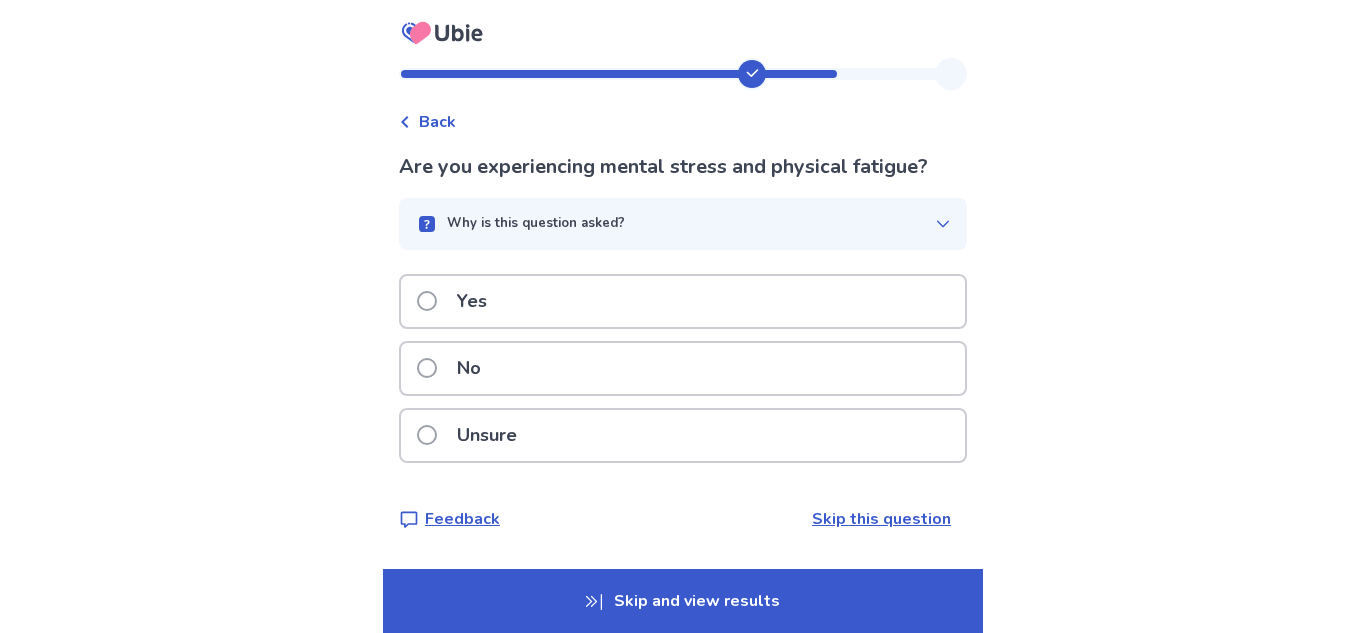 click on "Unsure" at bounding box center [683, 435] 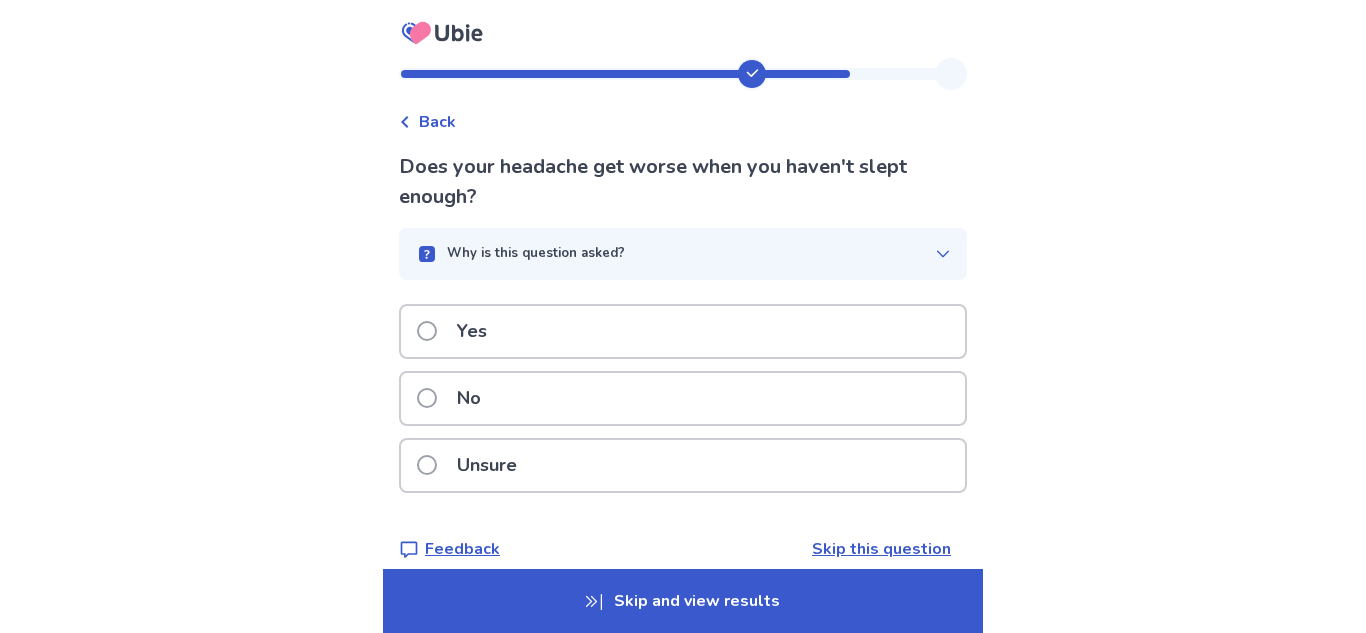 click on "Skip and view results" at bounding box center (683, 601) 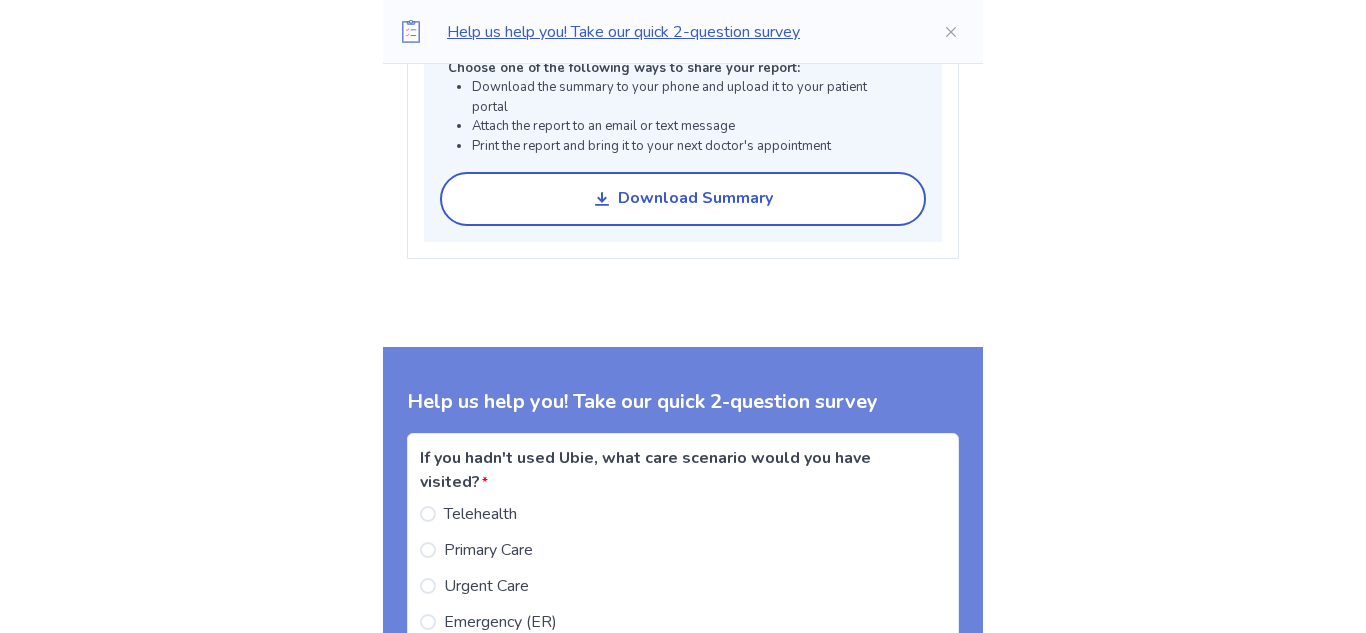 scroll, scrollTop: 1731, scrollLeft: 0, axis: vertical 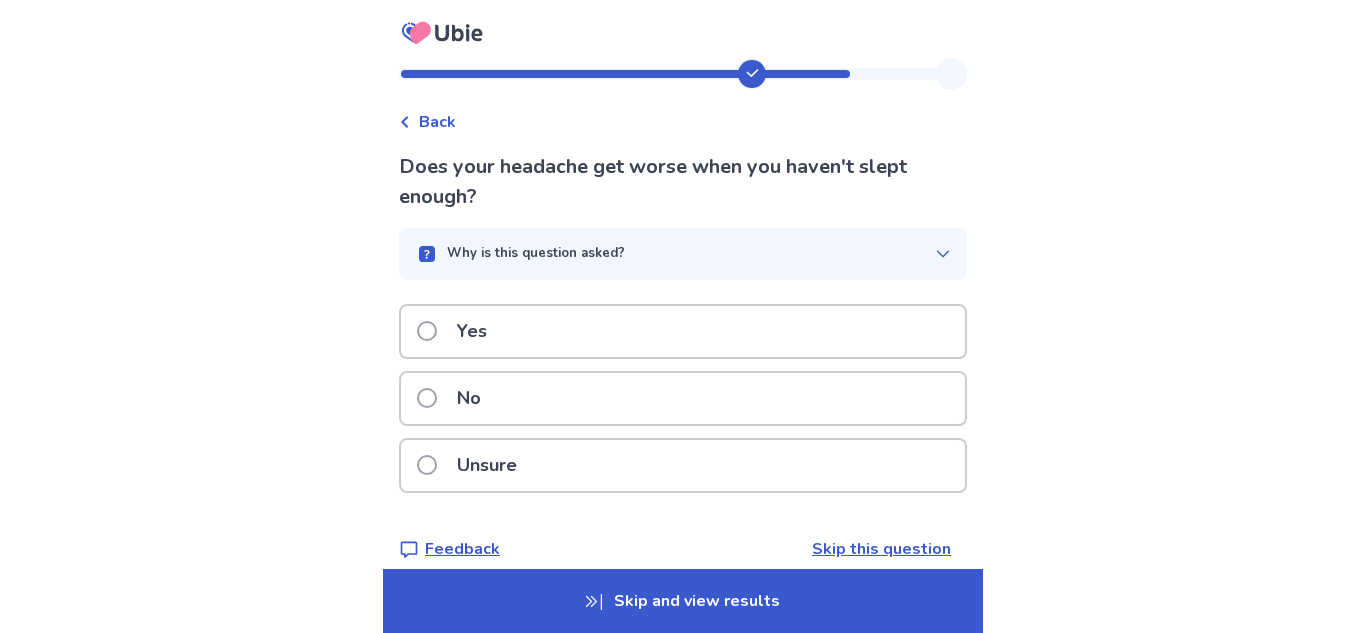 click on "Unsure" at bounding box center [487, 465] 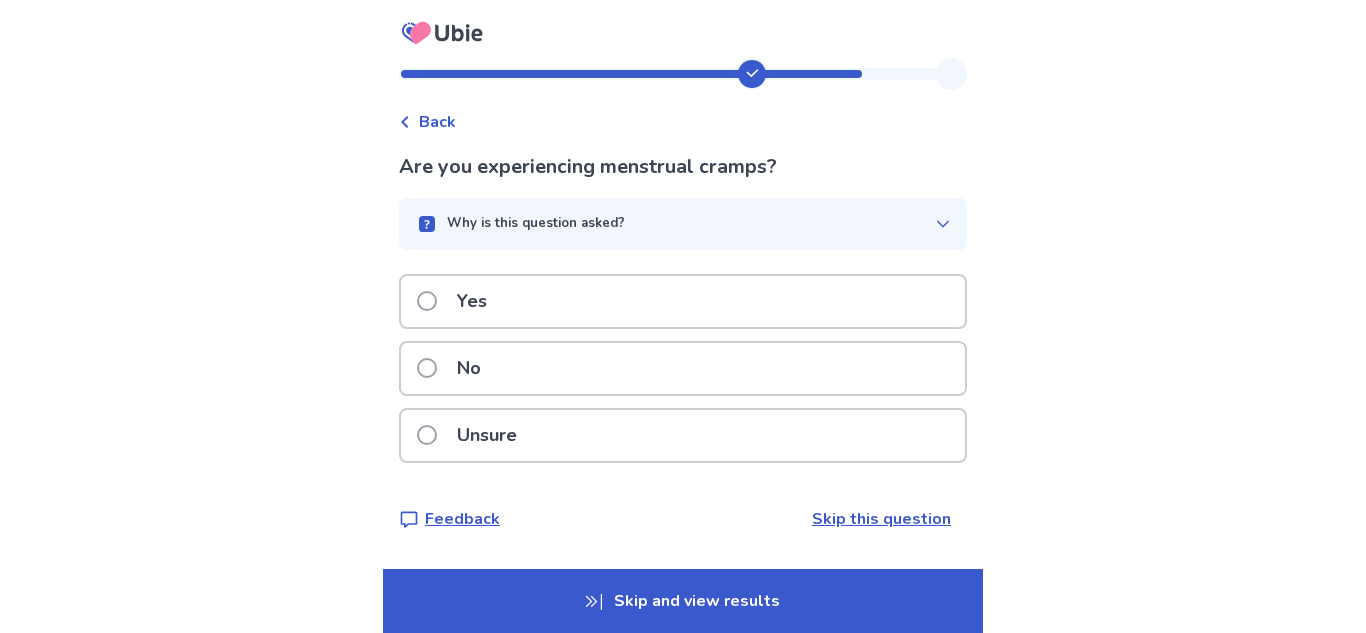 click on "Unsure" at bounding box center (487, 435) 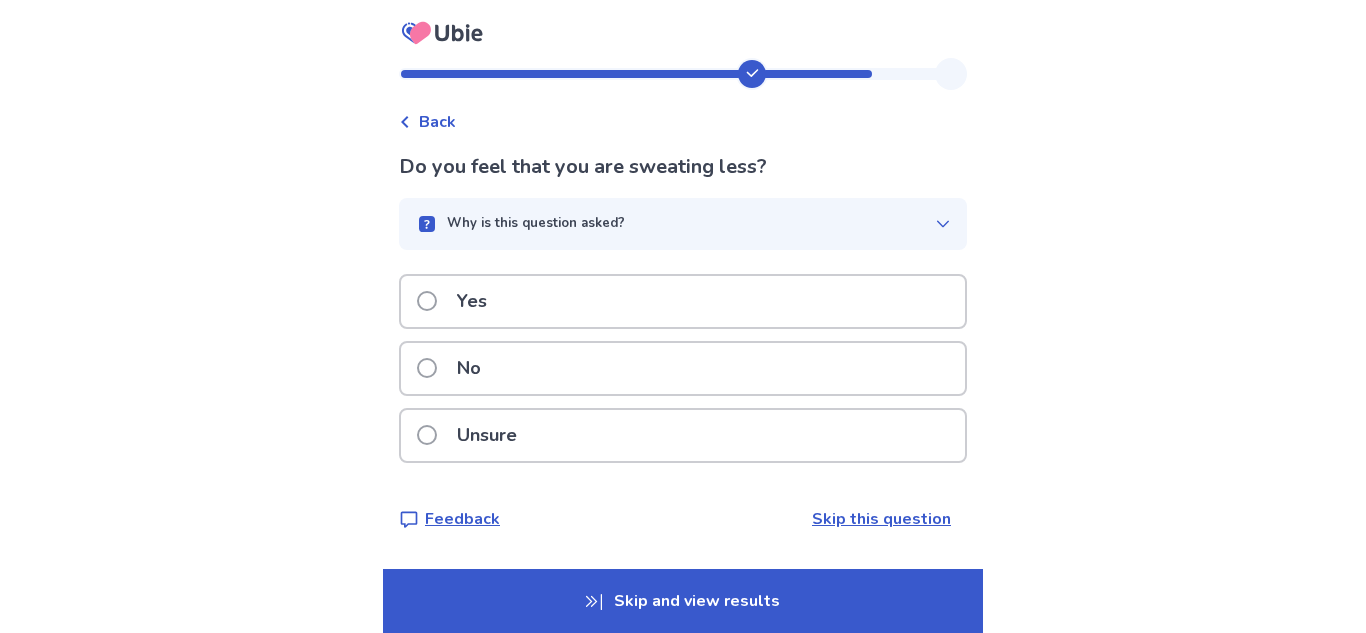 click on "Skip this question" at bounding box center [881, 519] 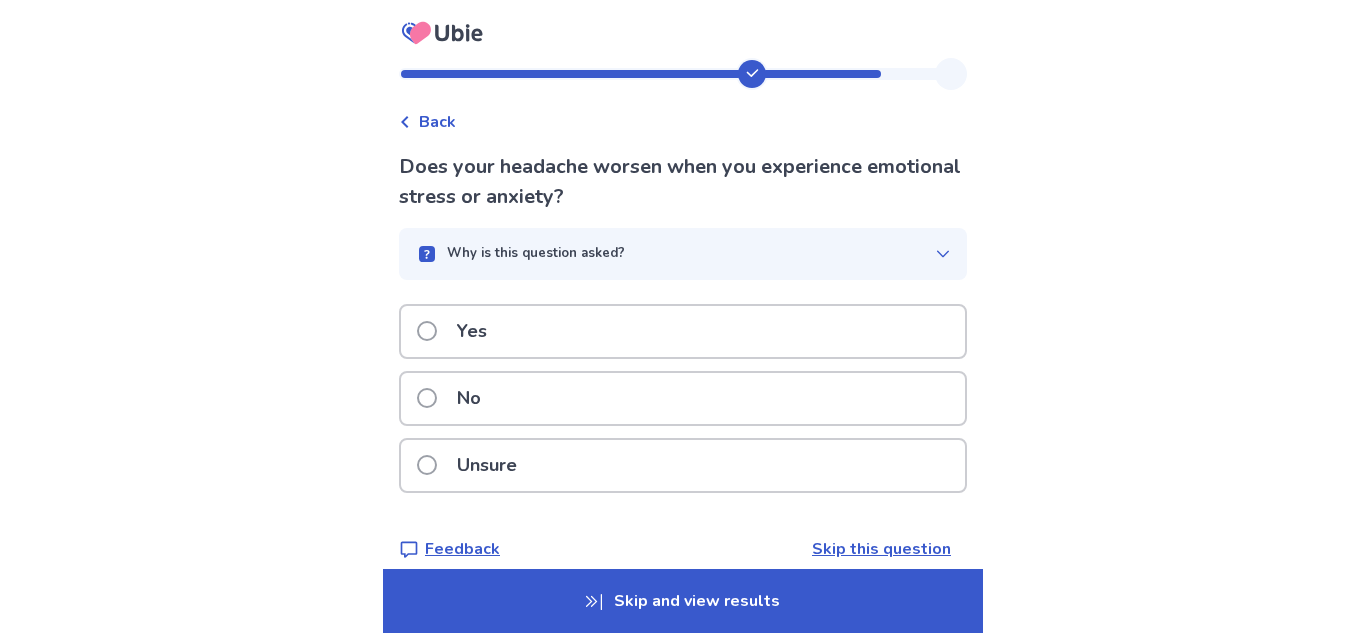 click on "Skip this question" at bounding box center (881, 549) 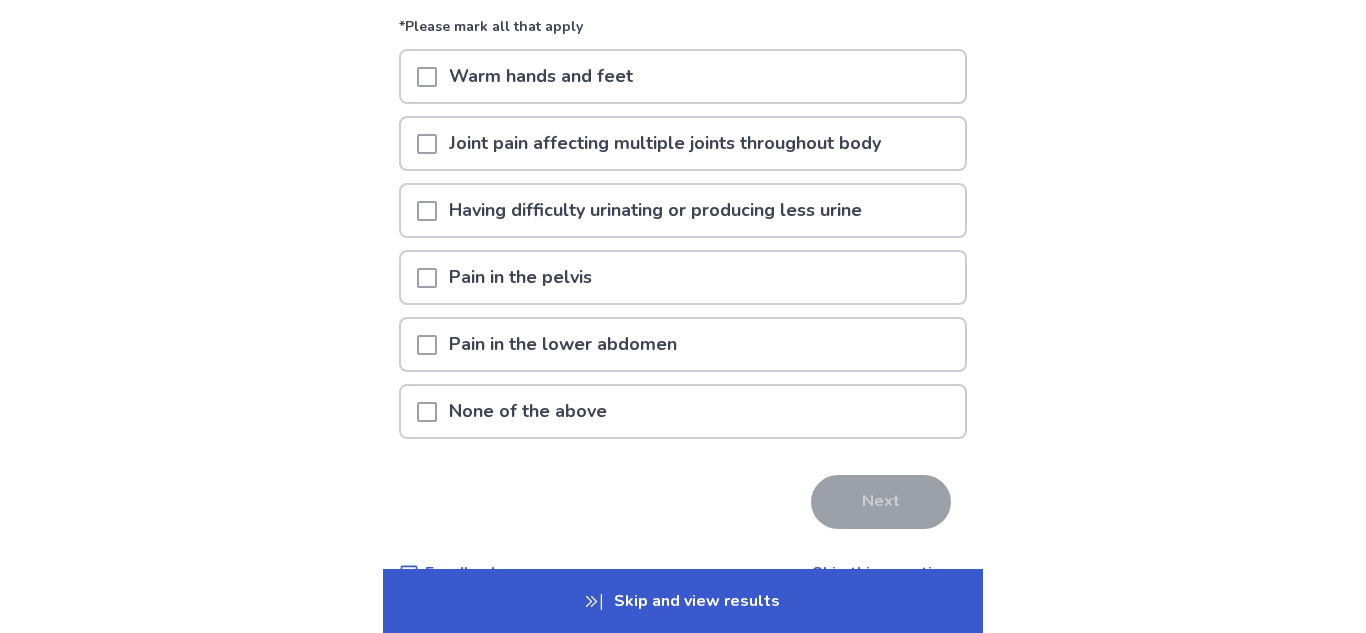 scroll, scrollTop: 230, scrollLeft: 0, axis: vertical 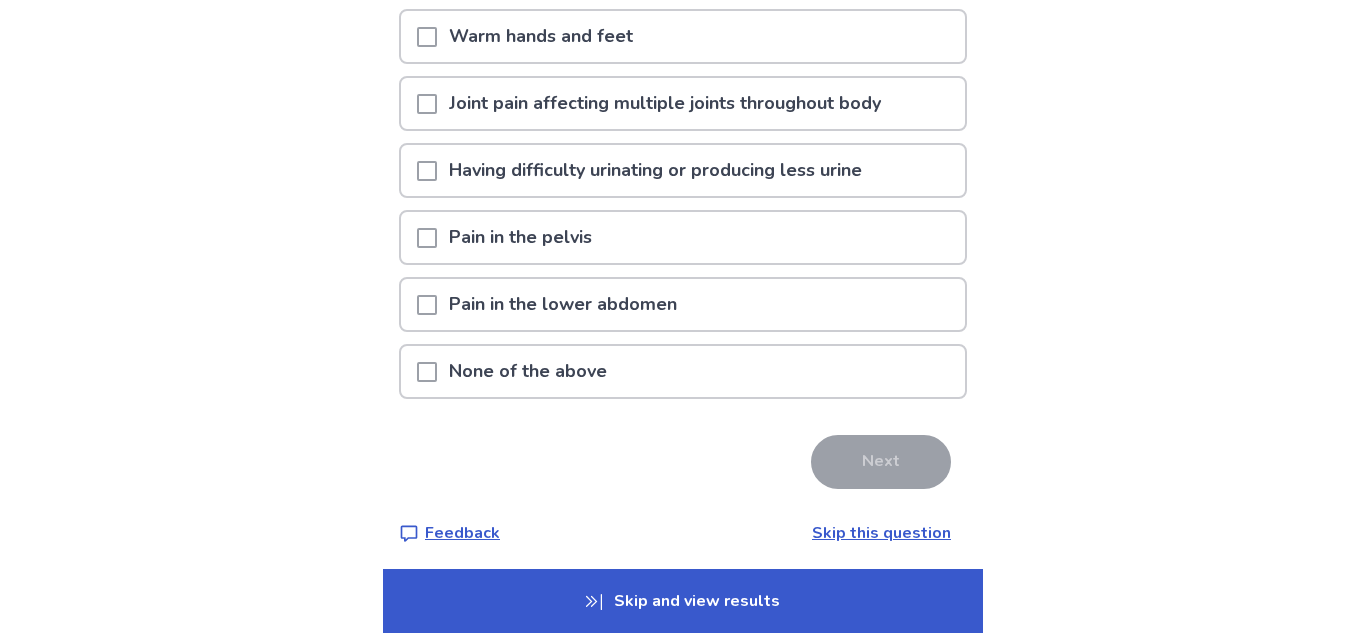 click on "Skip this question" at bounding box center (881, 533) 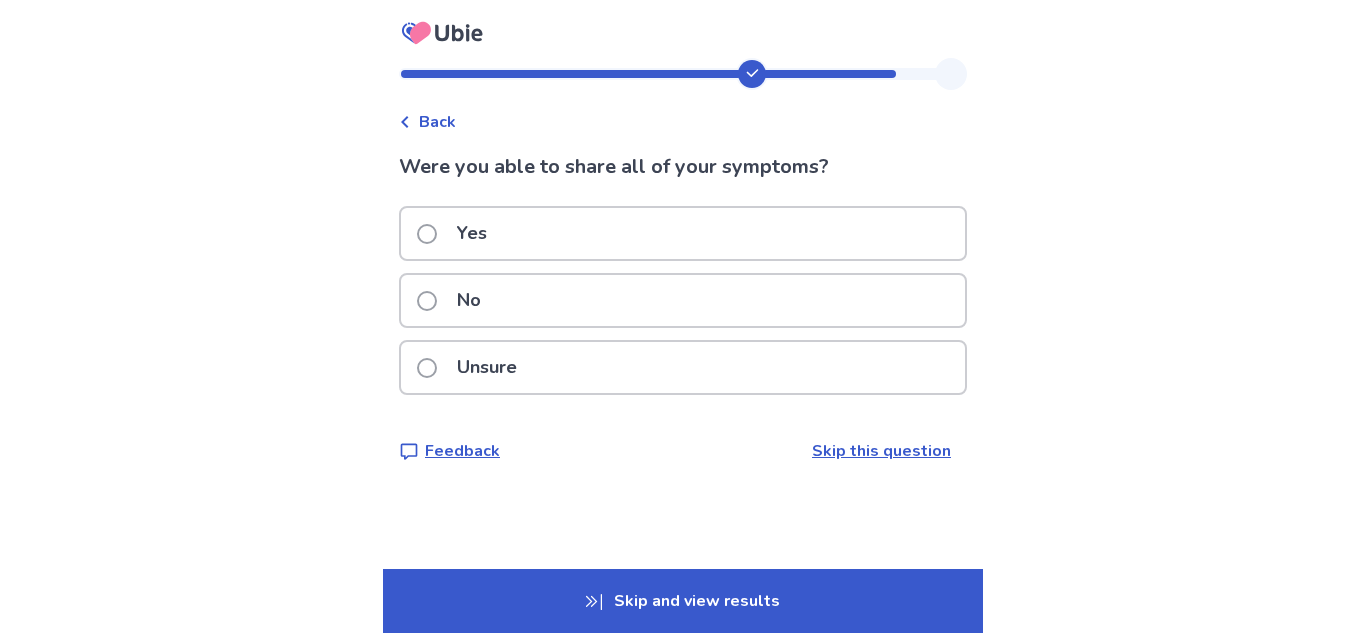 click on "Skip this question" at bounding box center (881, 451) 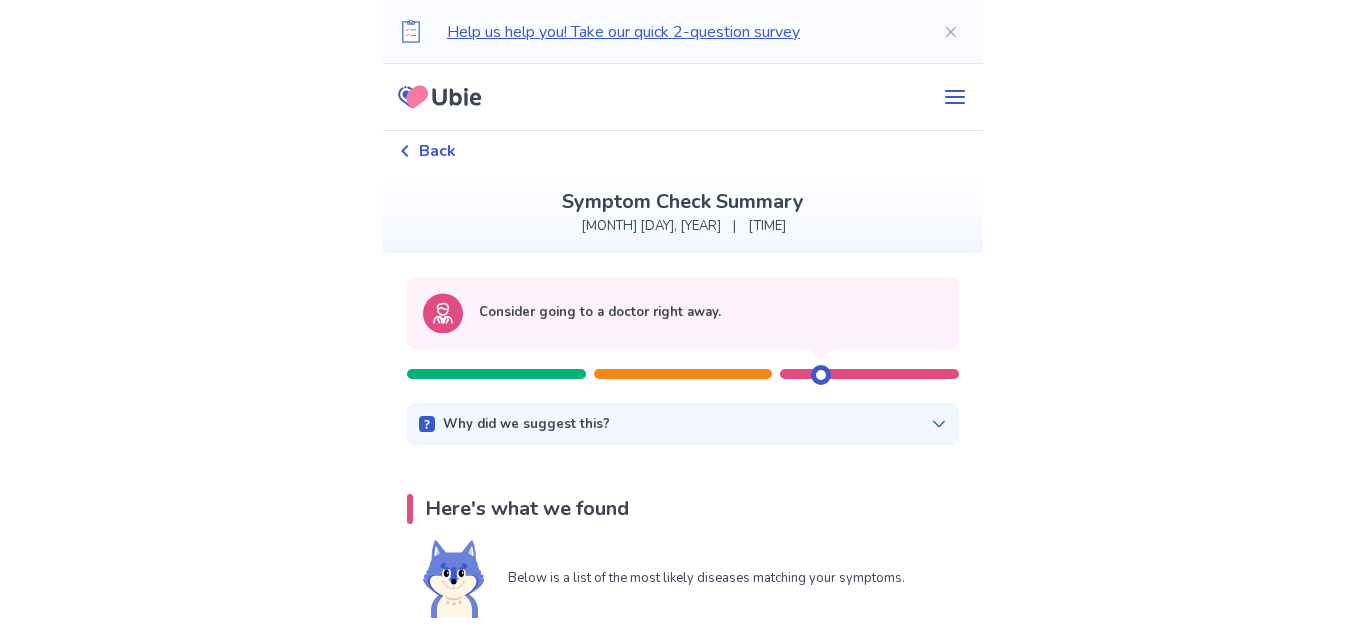 click at bounding box center (821, 375) 